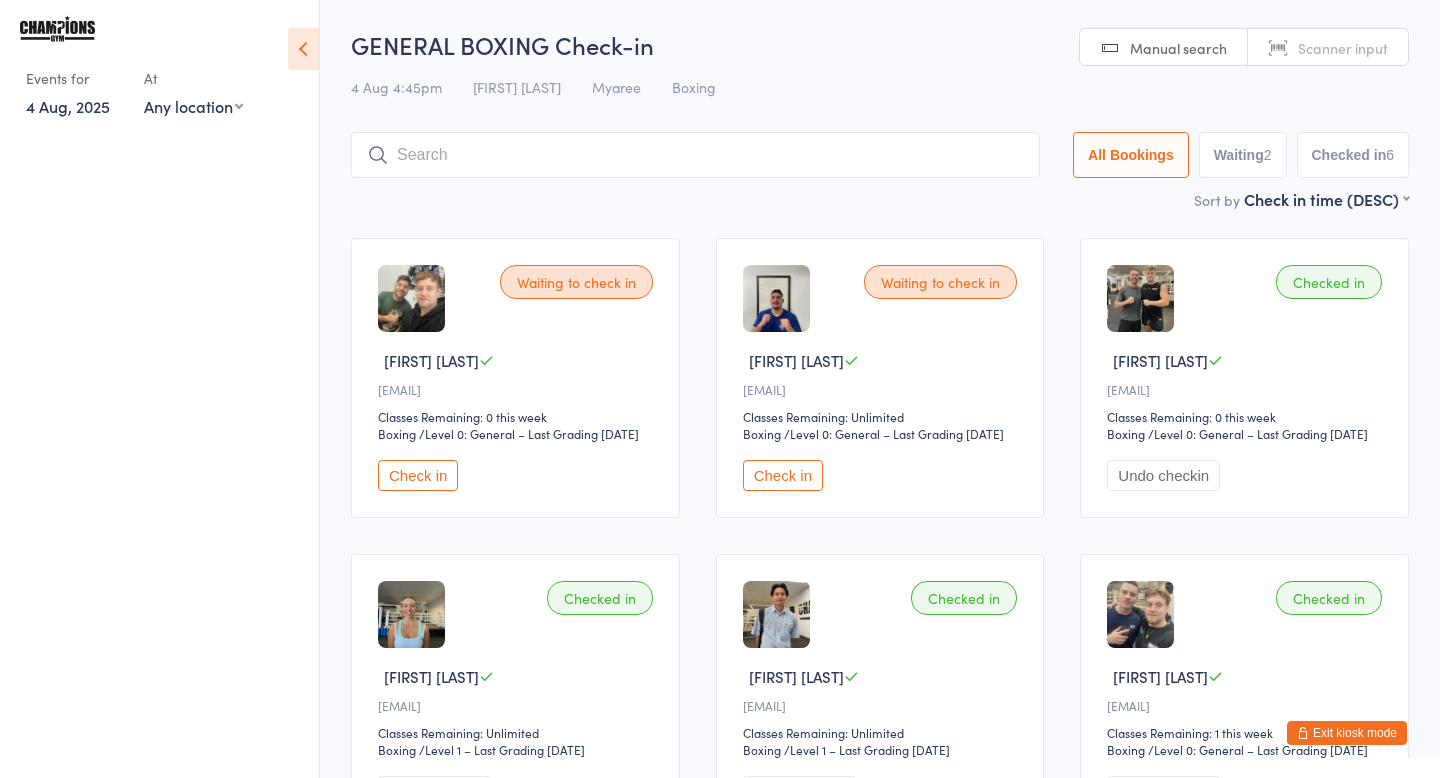 scroll, scrollTop: 0, scrollLeft: 0, axis: both 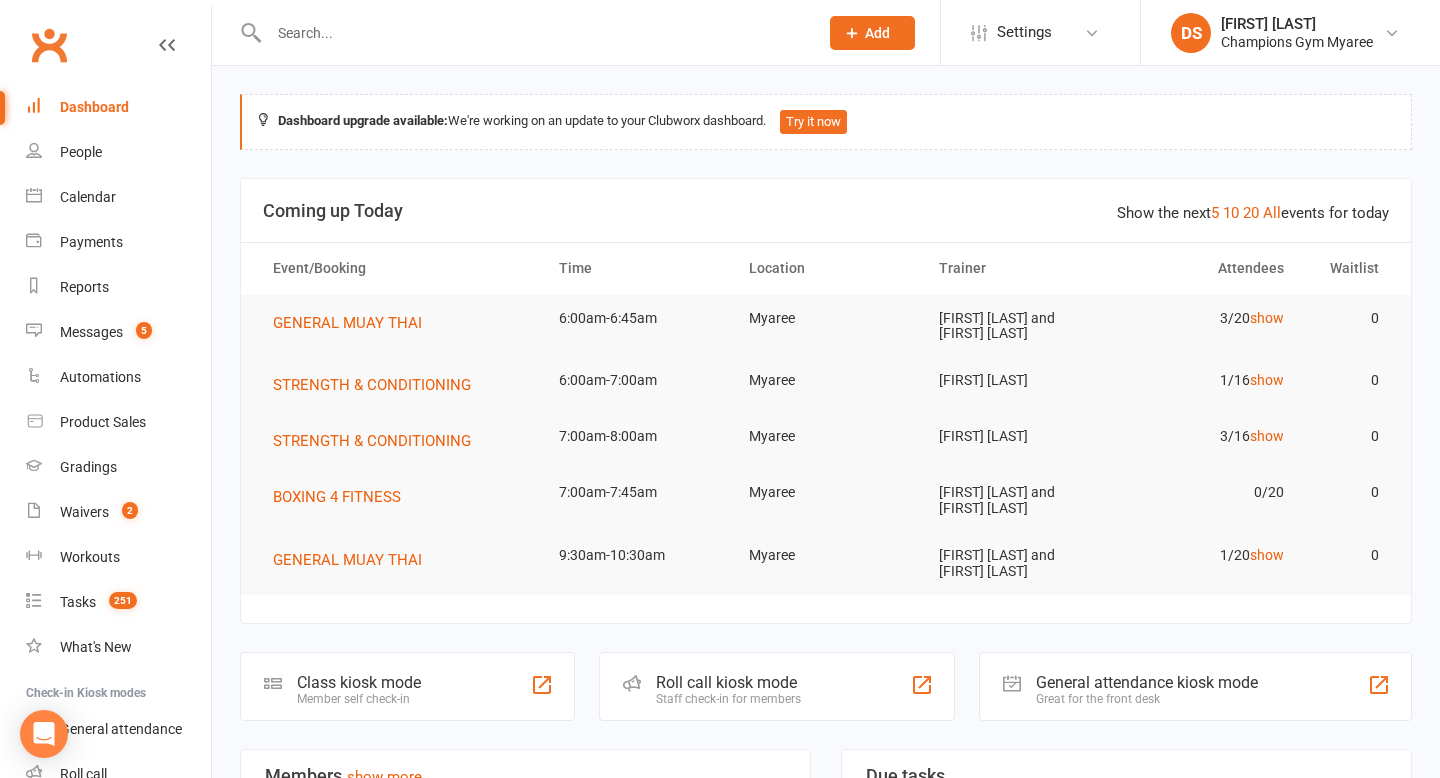 click on "3/20  show" at bounding box center (1206, 318) 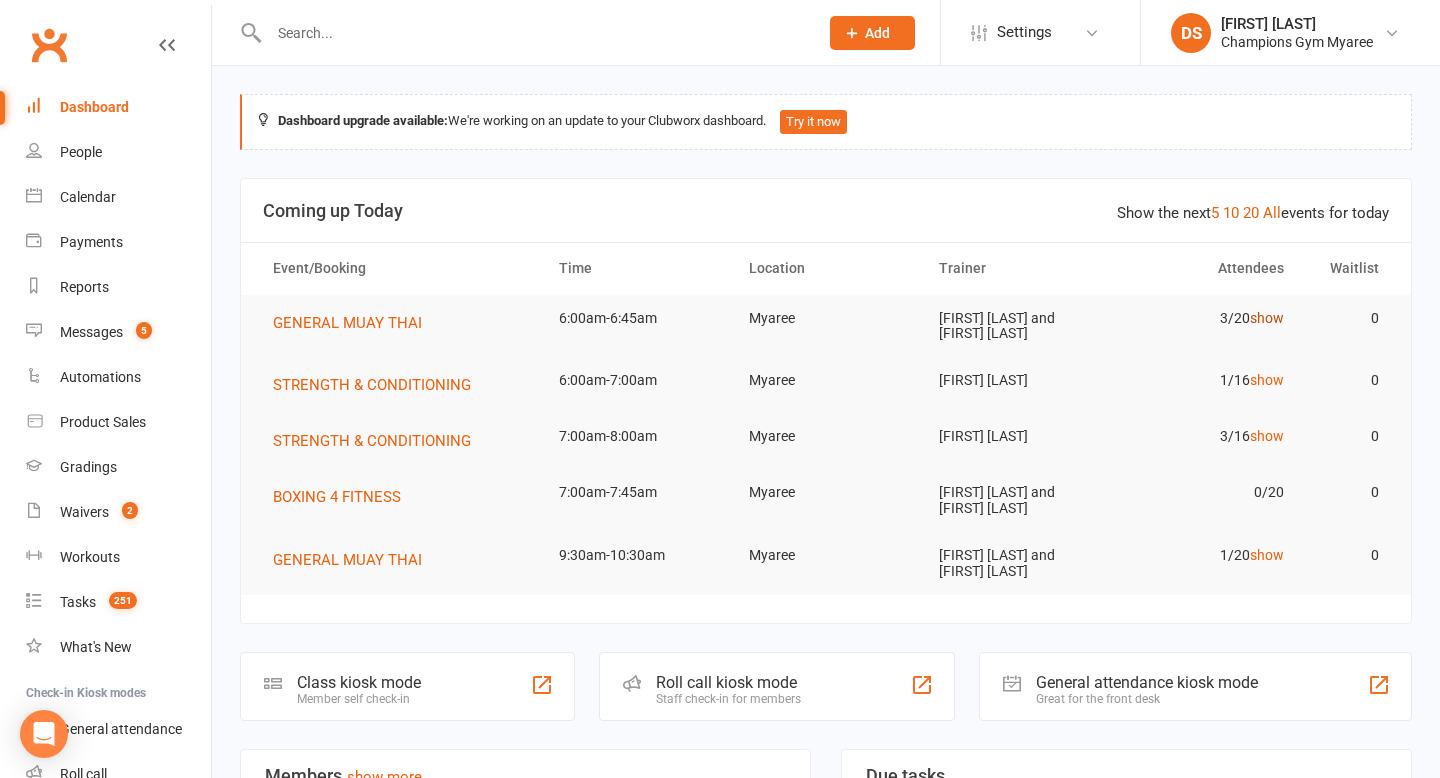 click on "show" at bounding box center [1267, 318] 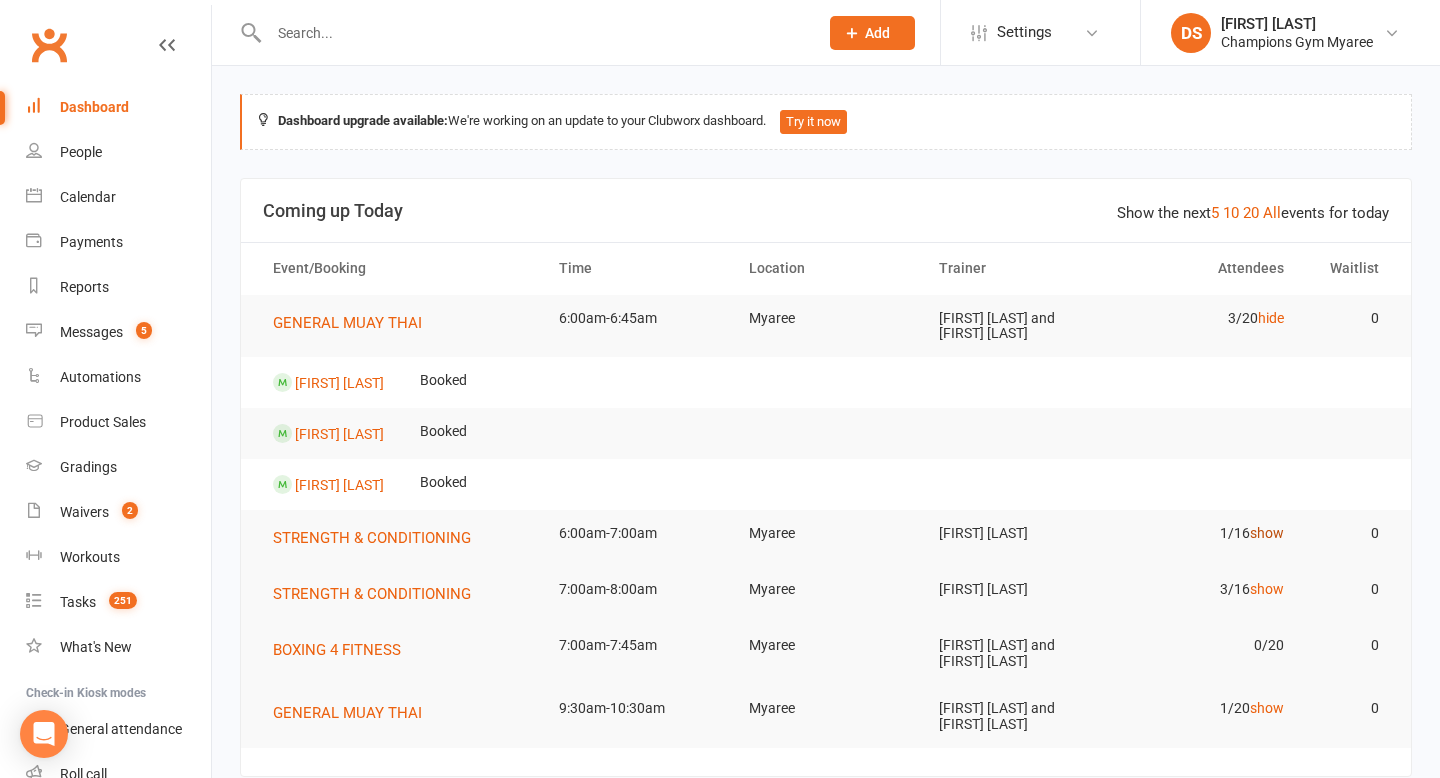 click on "show" at bounding box center (1267, 533) 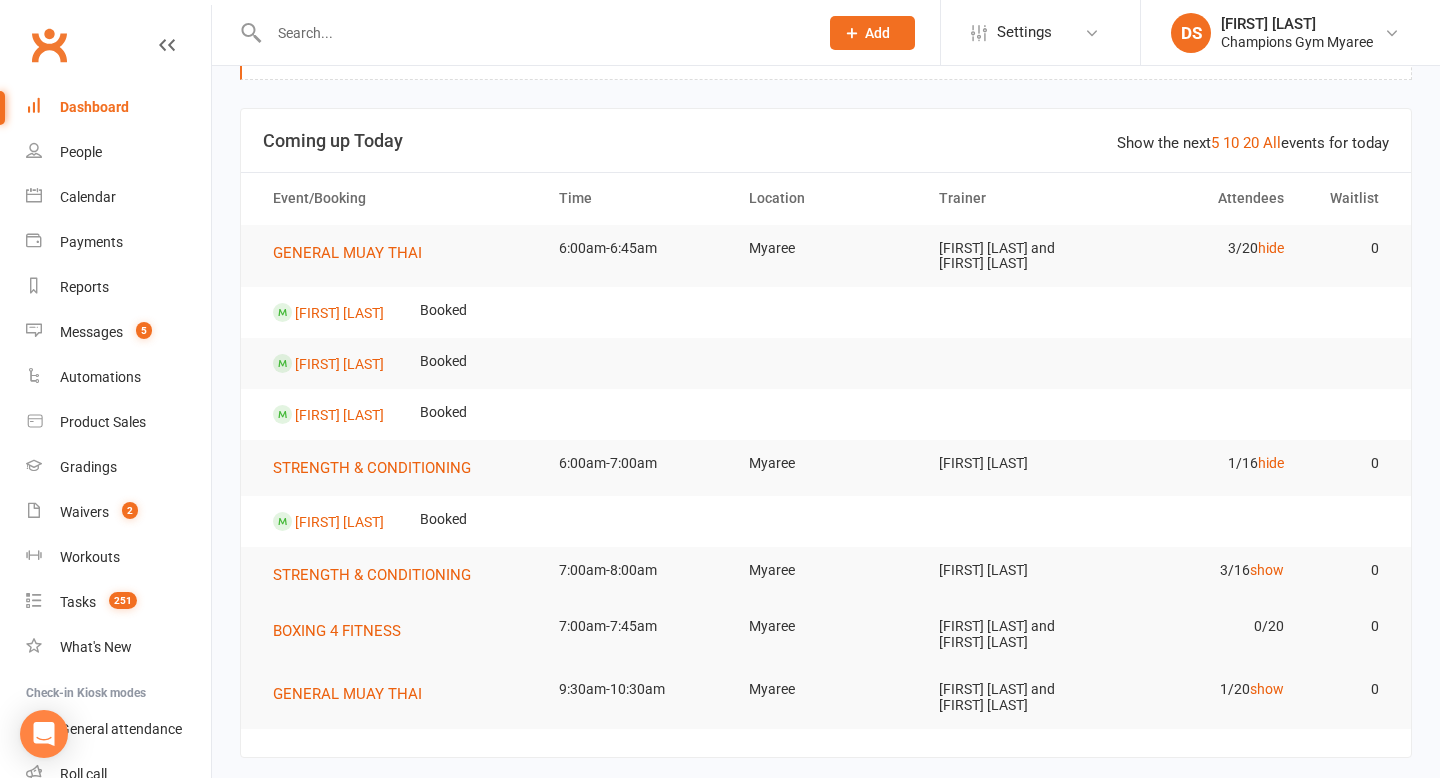 scroll, scrollTop: 72, scrollLeft: 0, axis: vertical 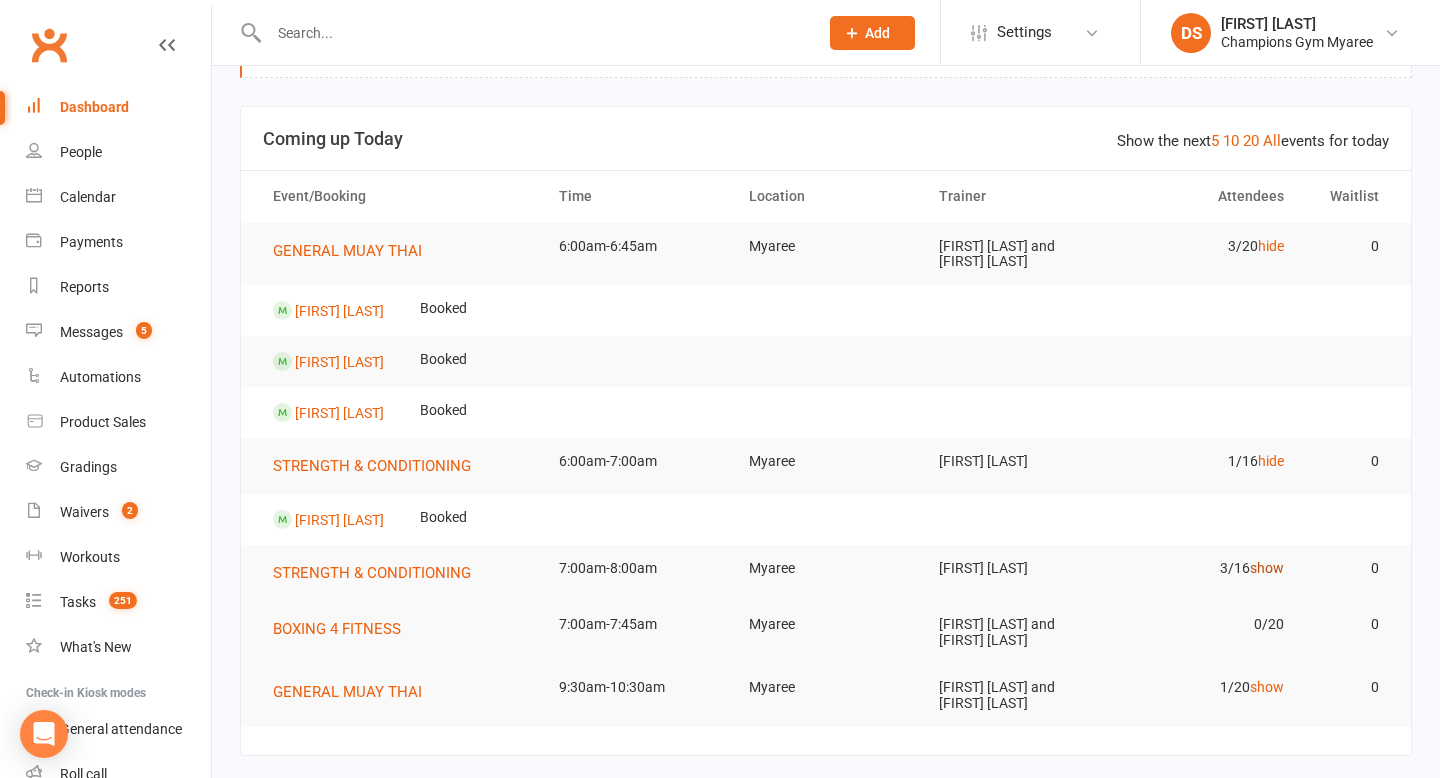 click on "show" at bounding box center [1267, 568] 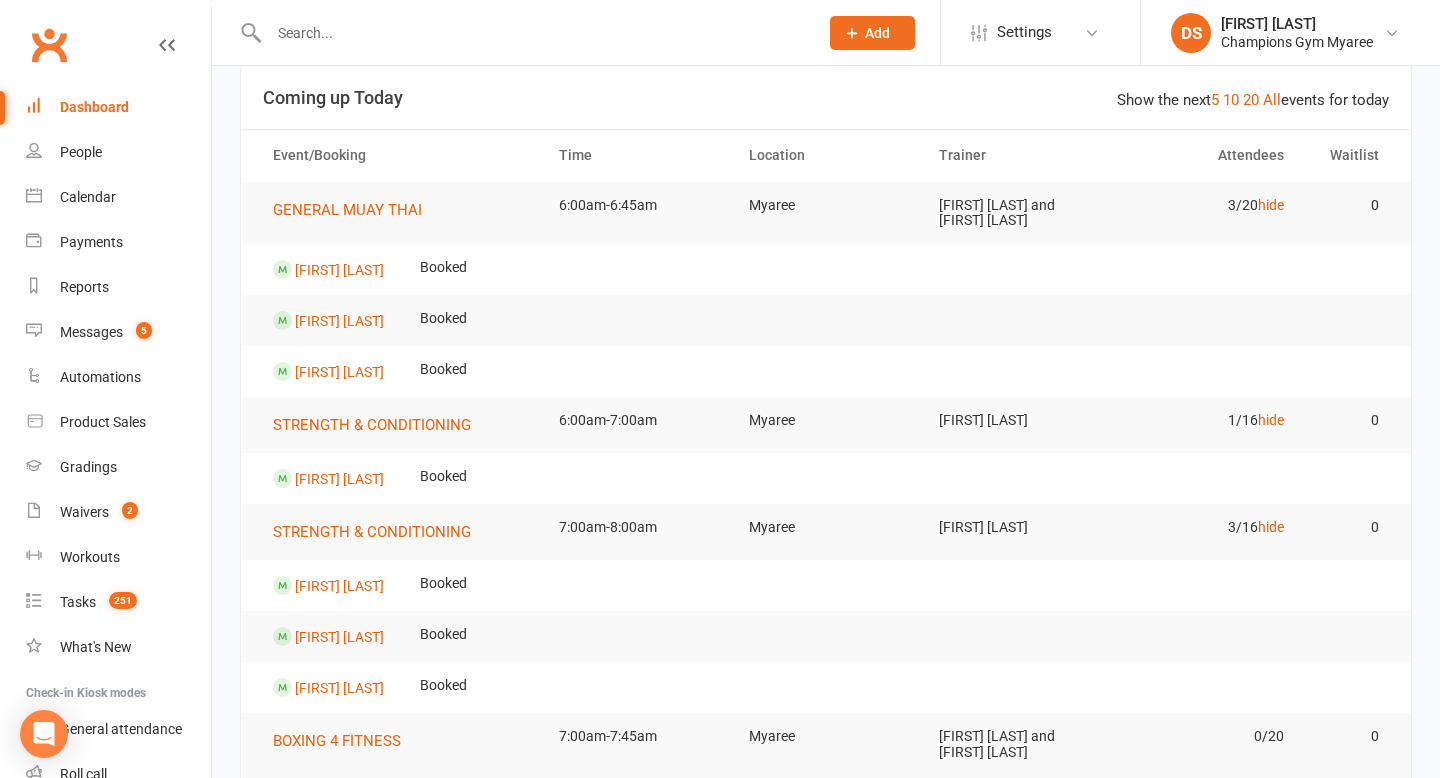 scroll, scrollTop: 114, scrollLeft: 0, axis: vertical 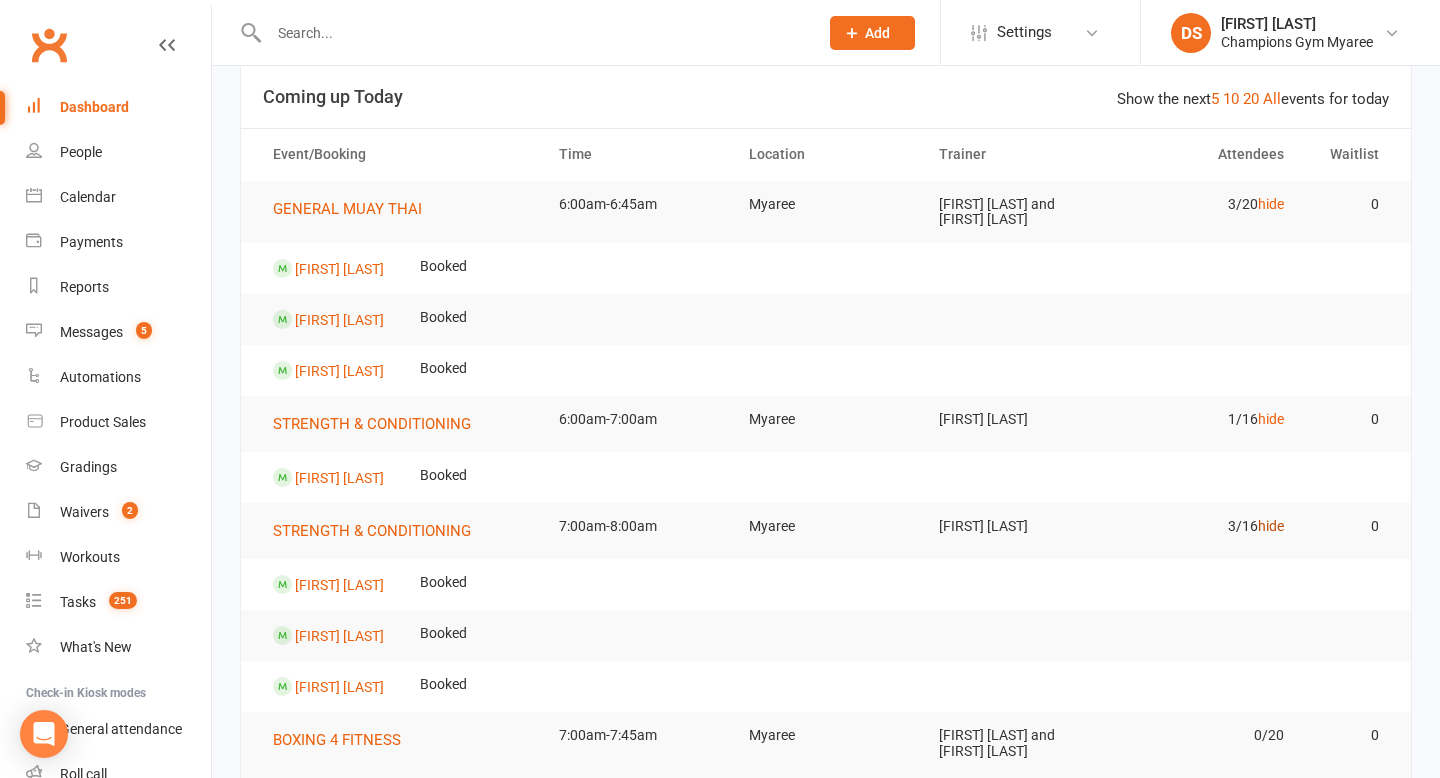 click on "hide" at bounding box center (1271, 526) 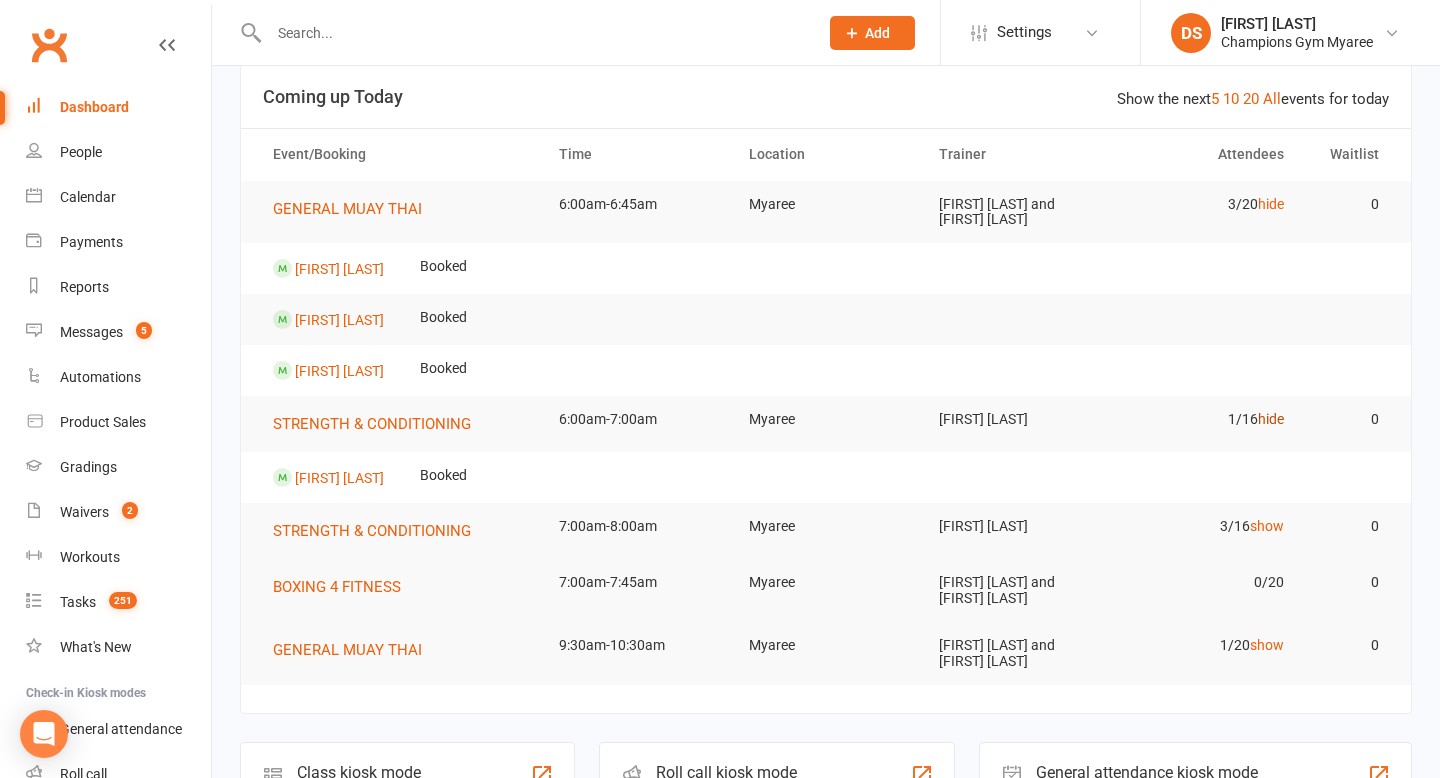 click on "hide" at bounding box center (1271, 419) 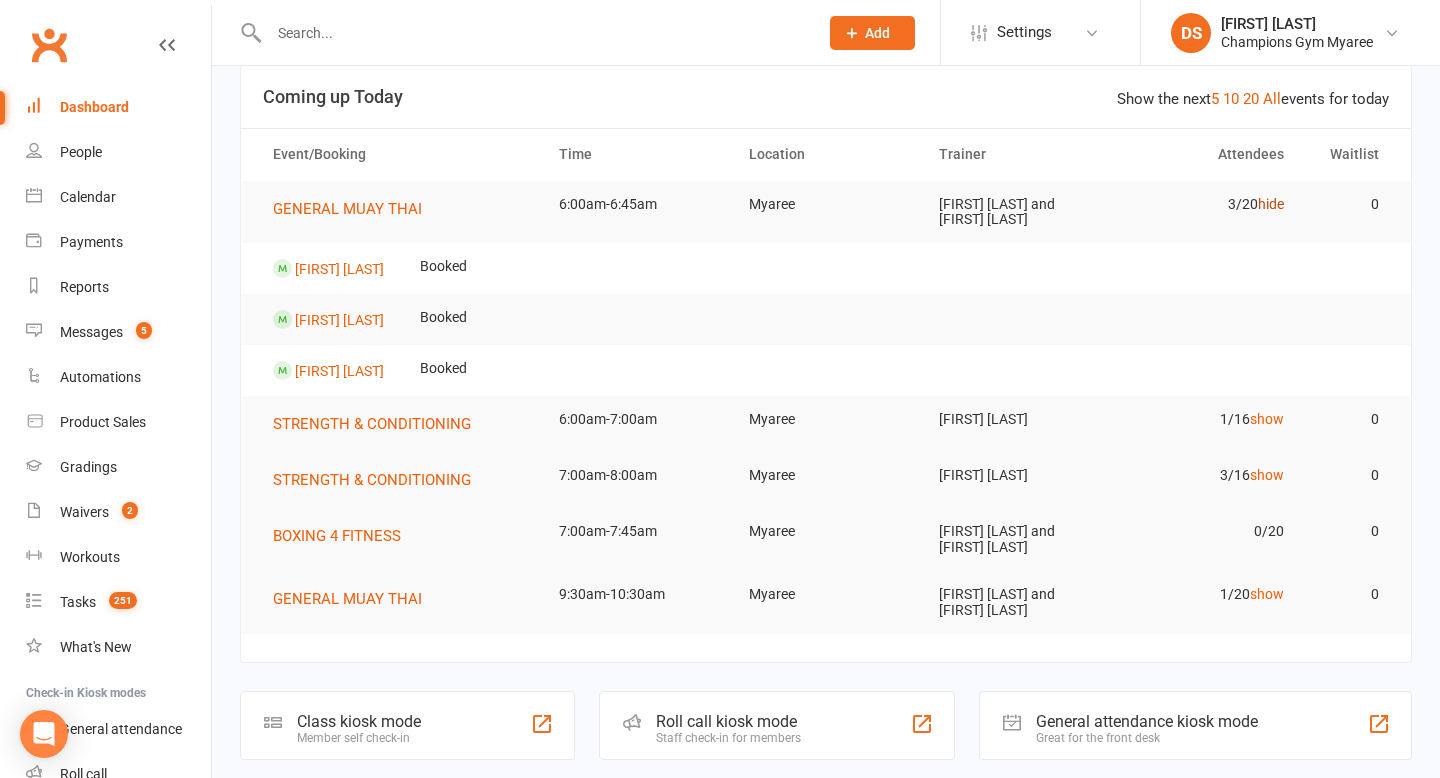 click on "hide" at bounding box center [1271, 204] 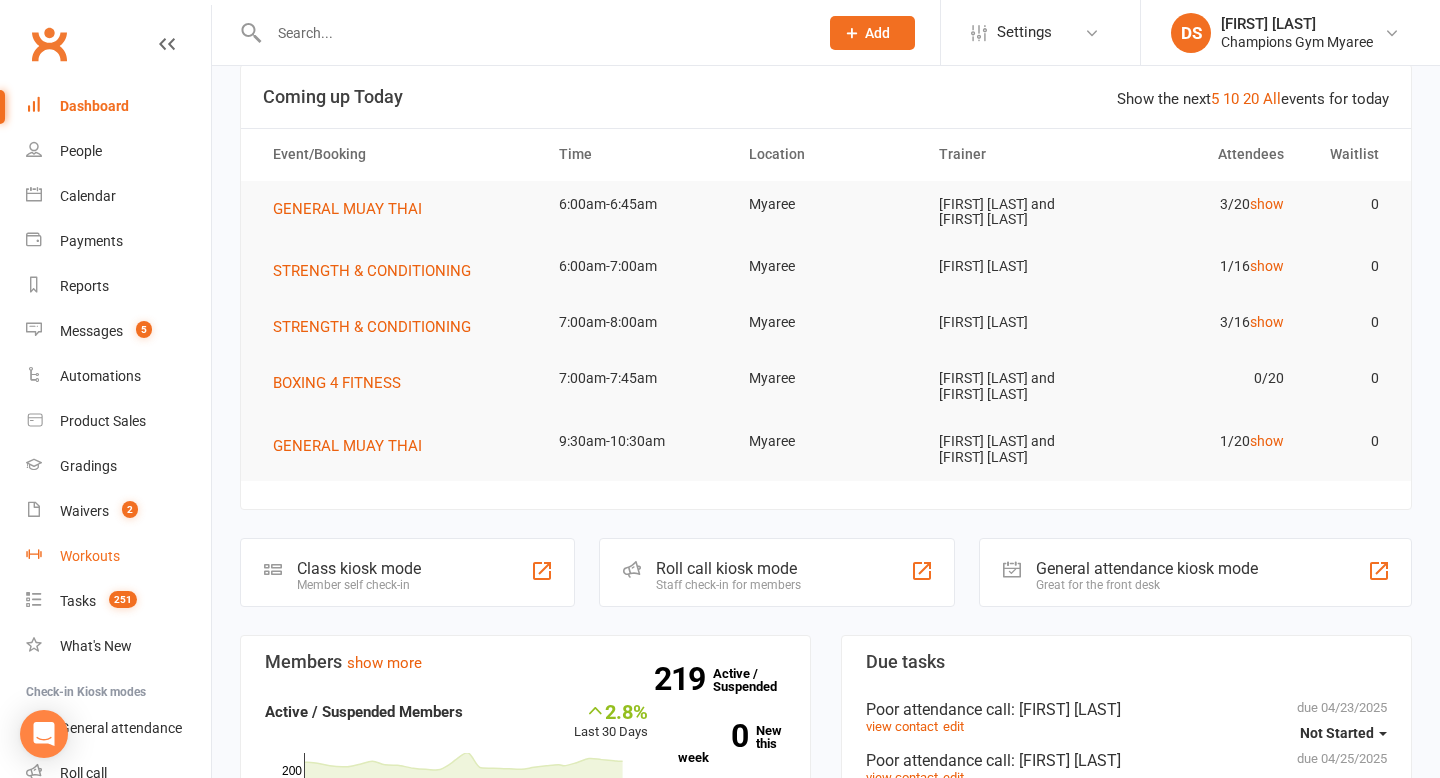 scroll, scrollTop: 139, scrollLeft: 0, axis: vertical 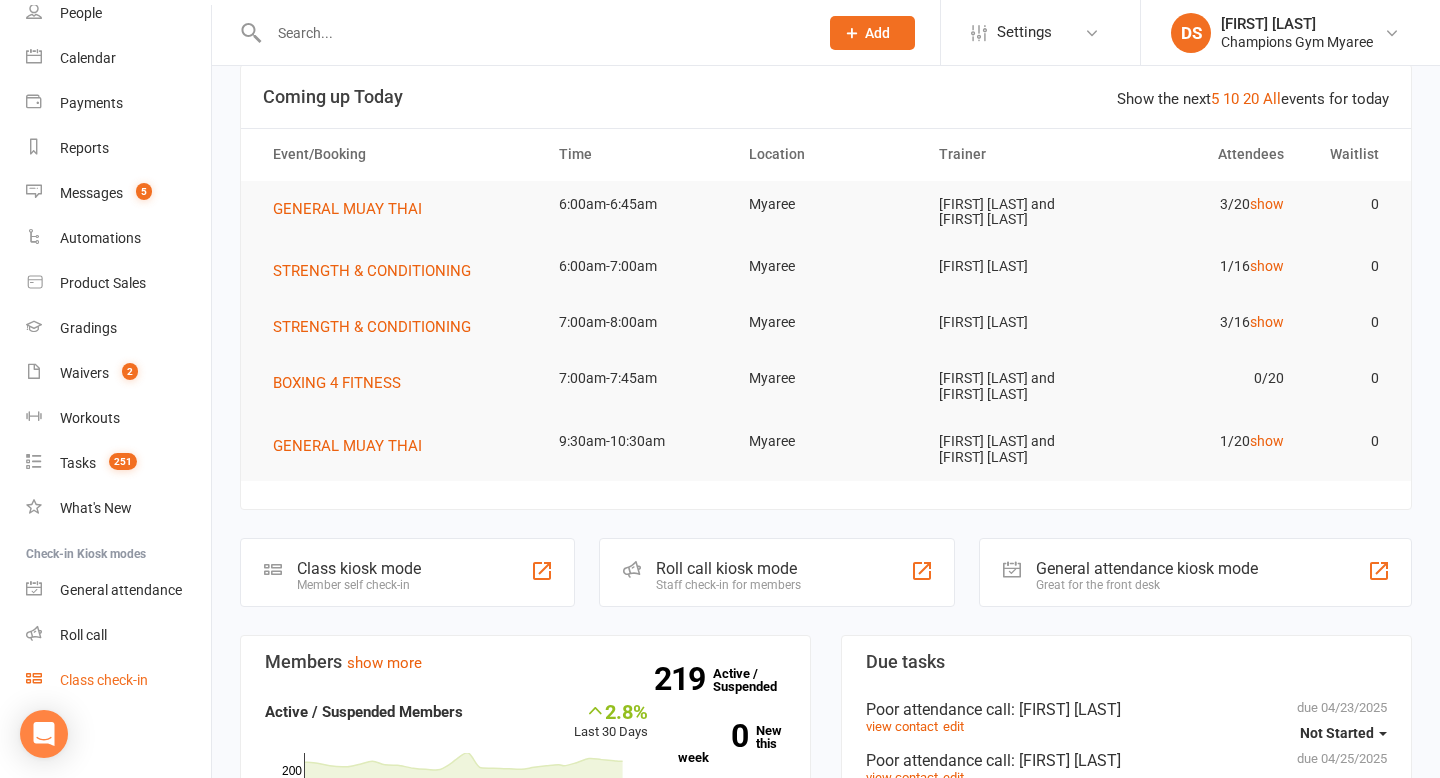 click on "Class check-in" at bounding box center (104, 680) 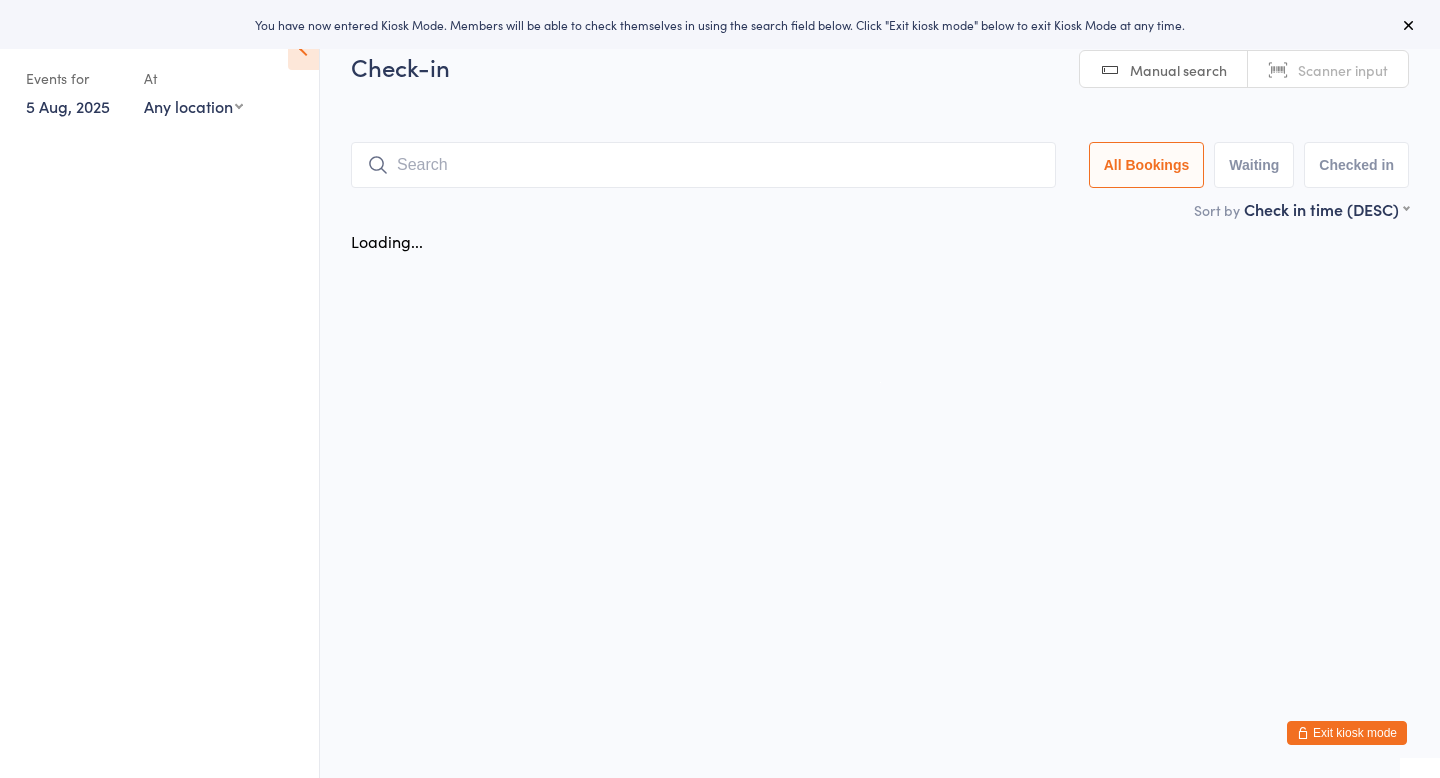 scroll, scrollTop: 0, scrollLeft: 0, axis: both 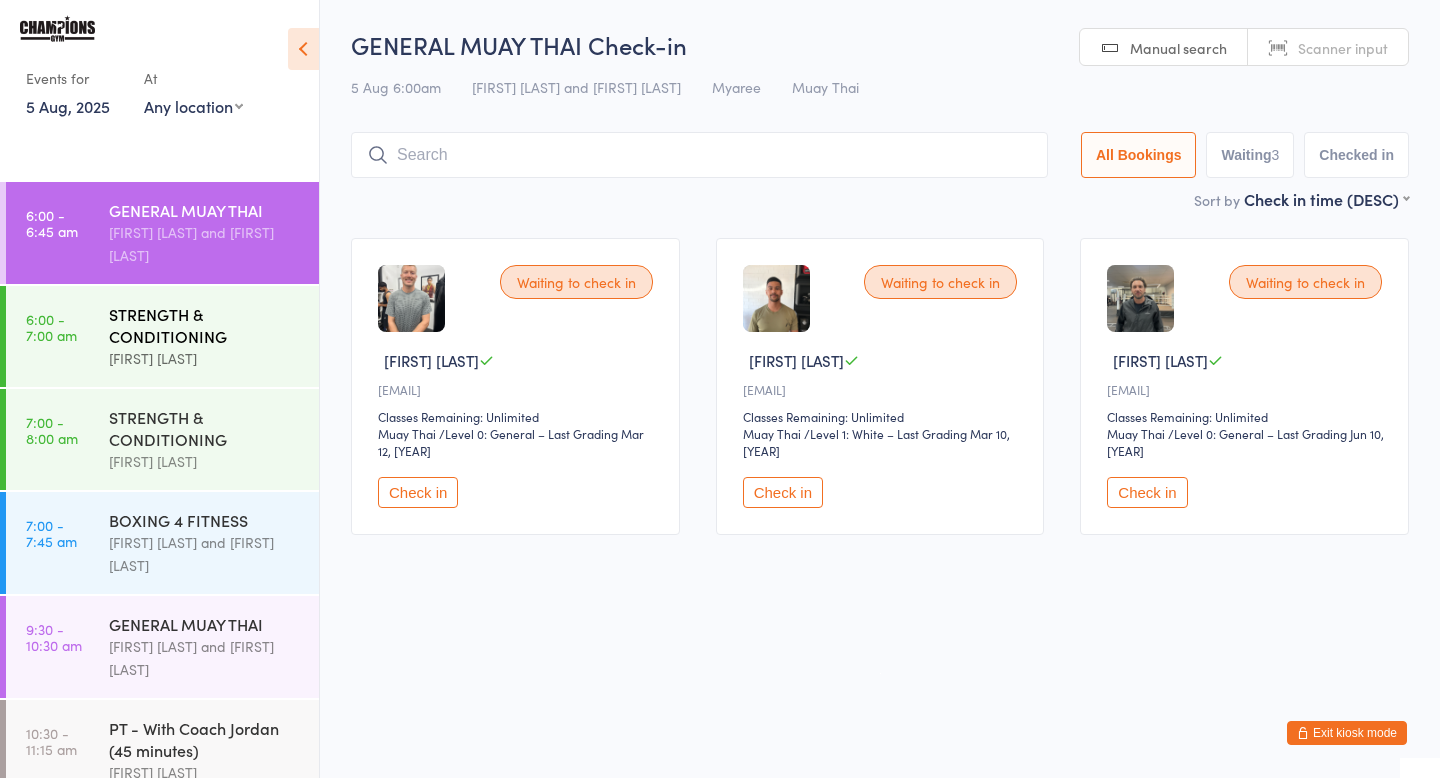 click on "[FIRST] [LAST]" at bounding box center (205, 358) 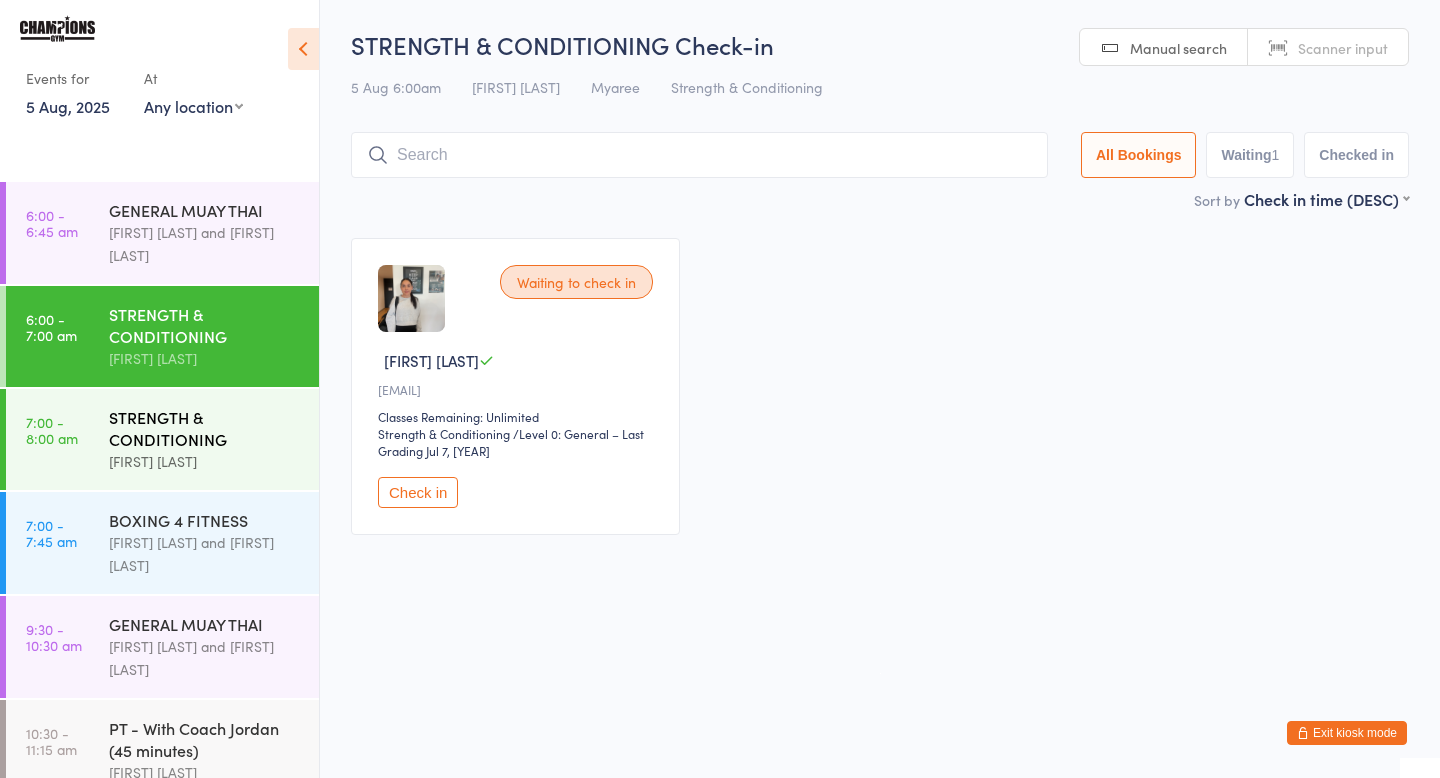 click on "[FIRST] [LAST]" at bounding box center [205, 461] 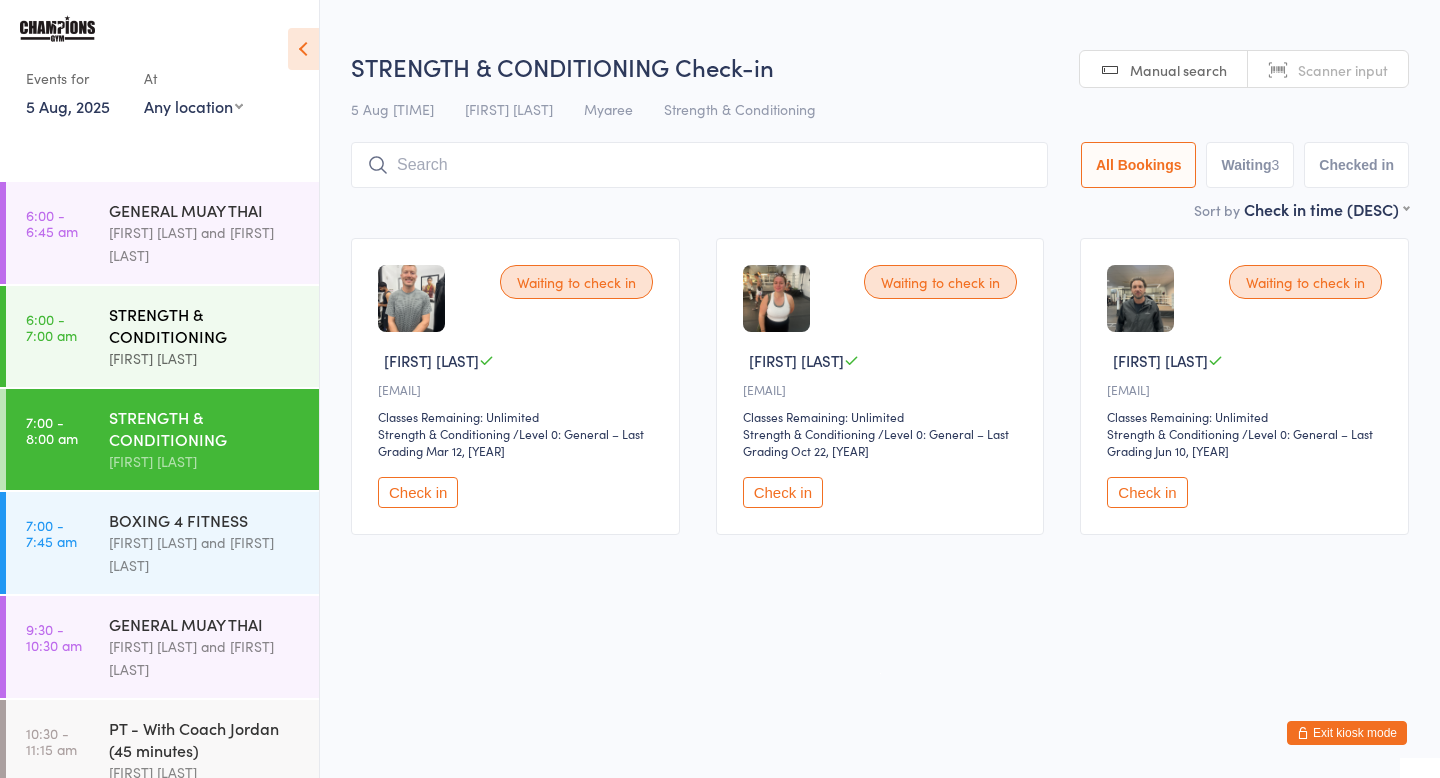 click on "[FIRST] [LAST]" at bounding box center [205, 358] 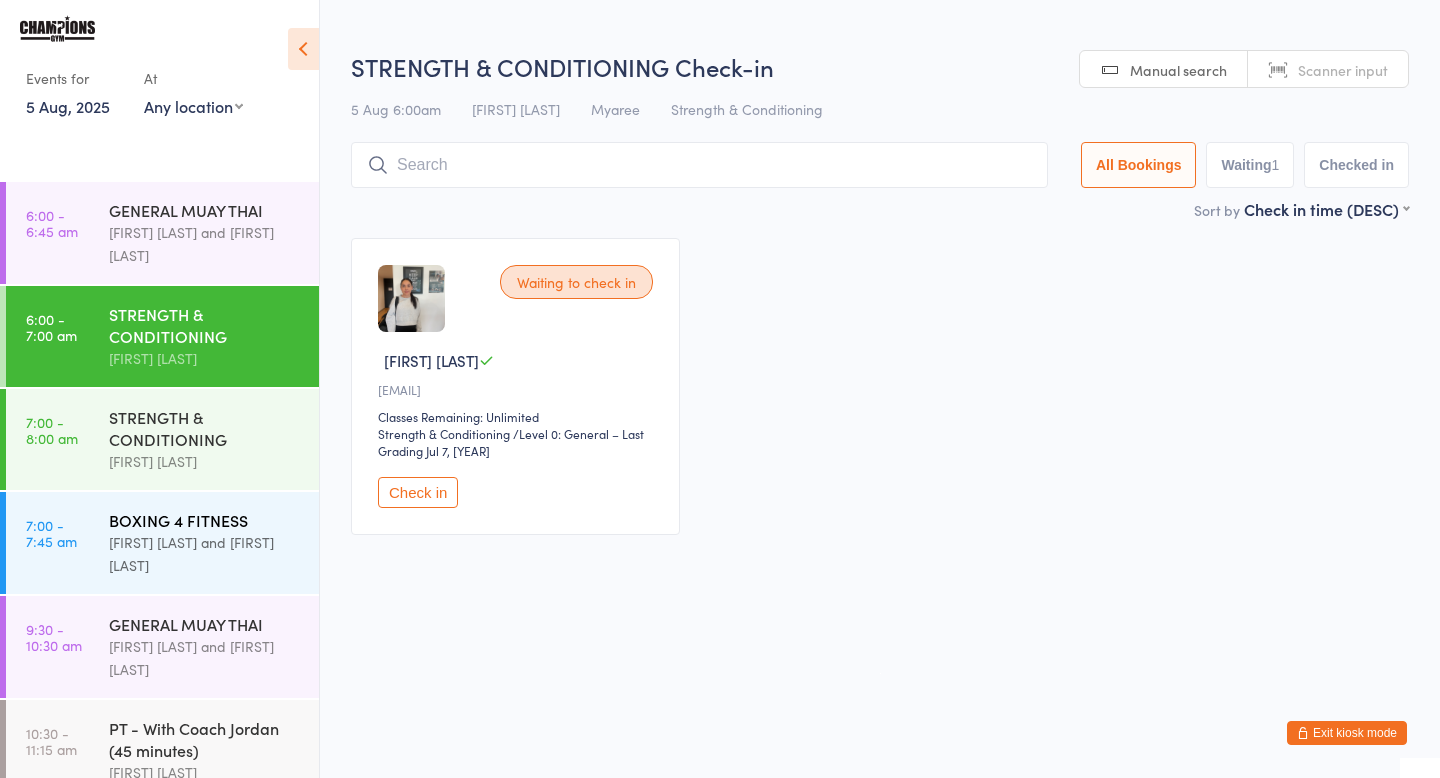 click on "[FIRST] [LAST] and [FIRST] [LAST]" at bounding box center [205, 554] 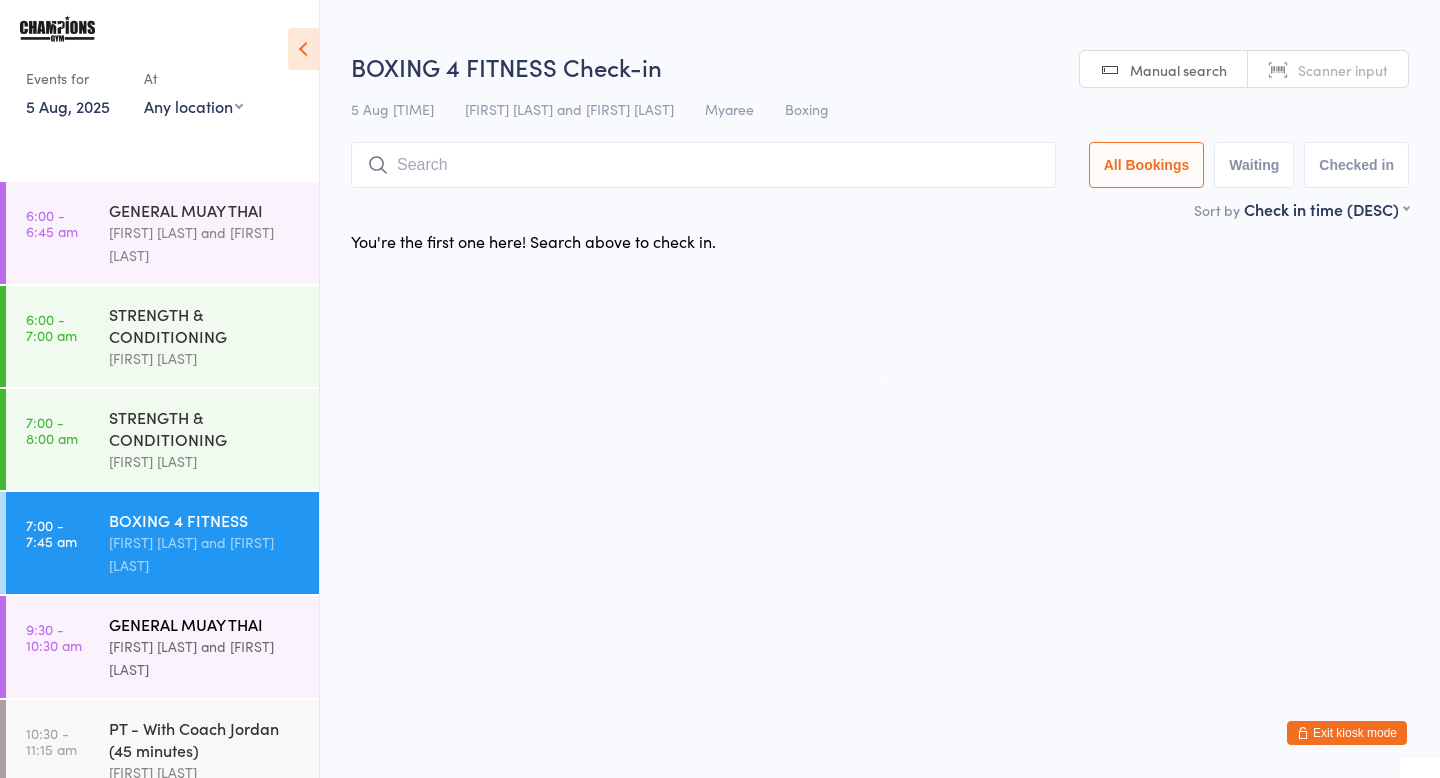 click on "[FIRST] [LAST] and [FIRST] [LAST]" at bounding box center (205, 658) 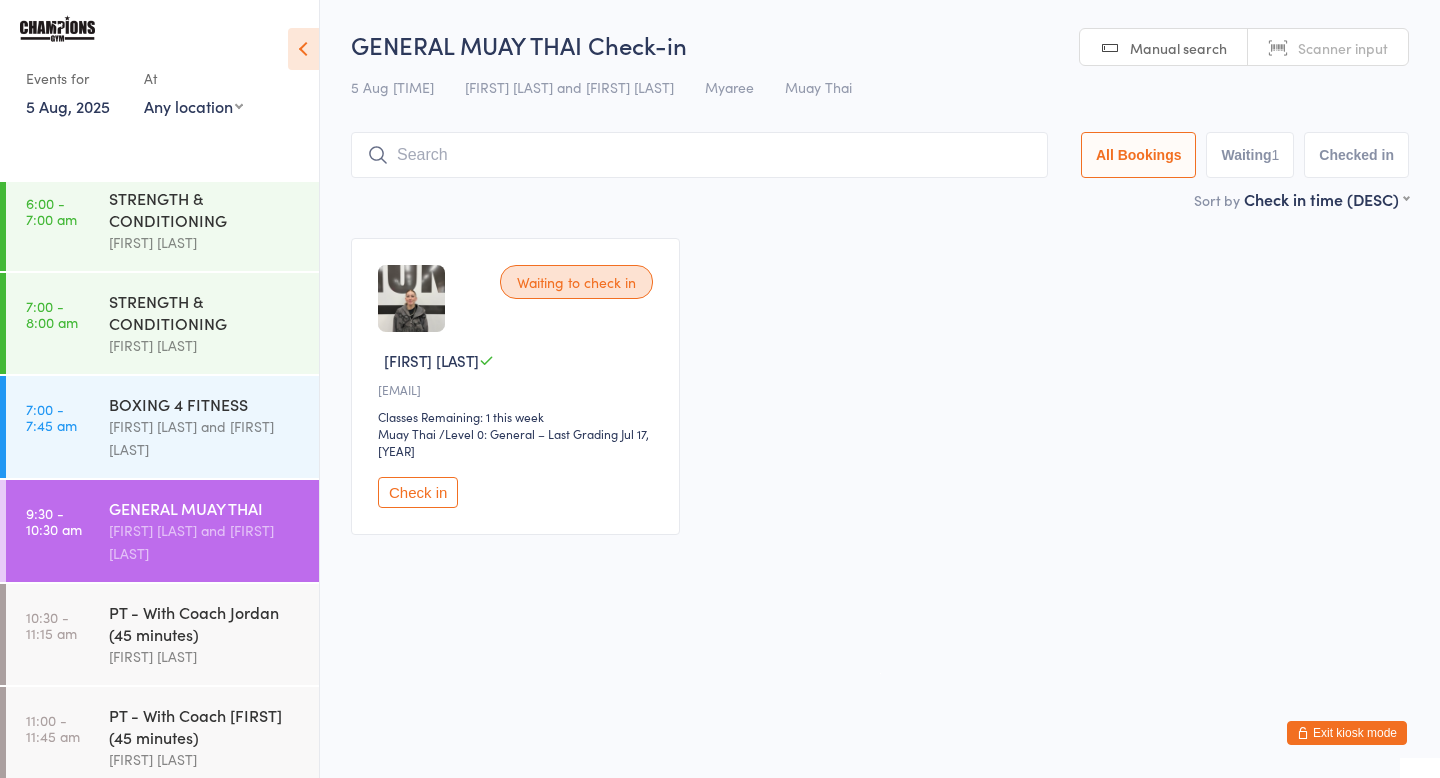 scroll, scrollTop: 123, scrollLeft: 0, axis: vertical 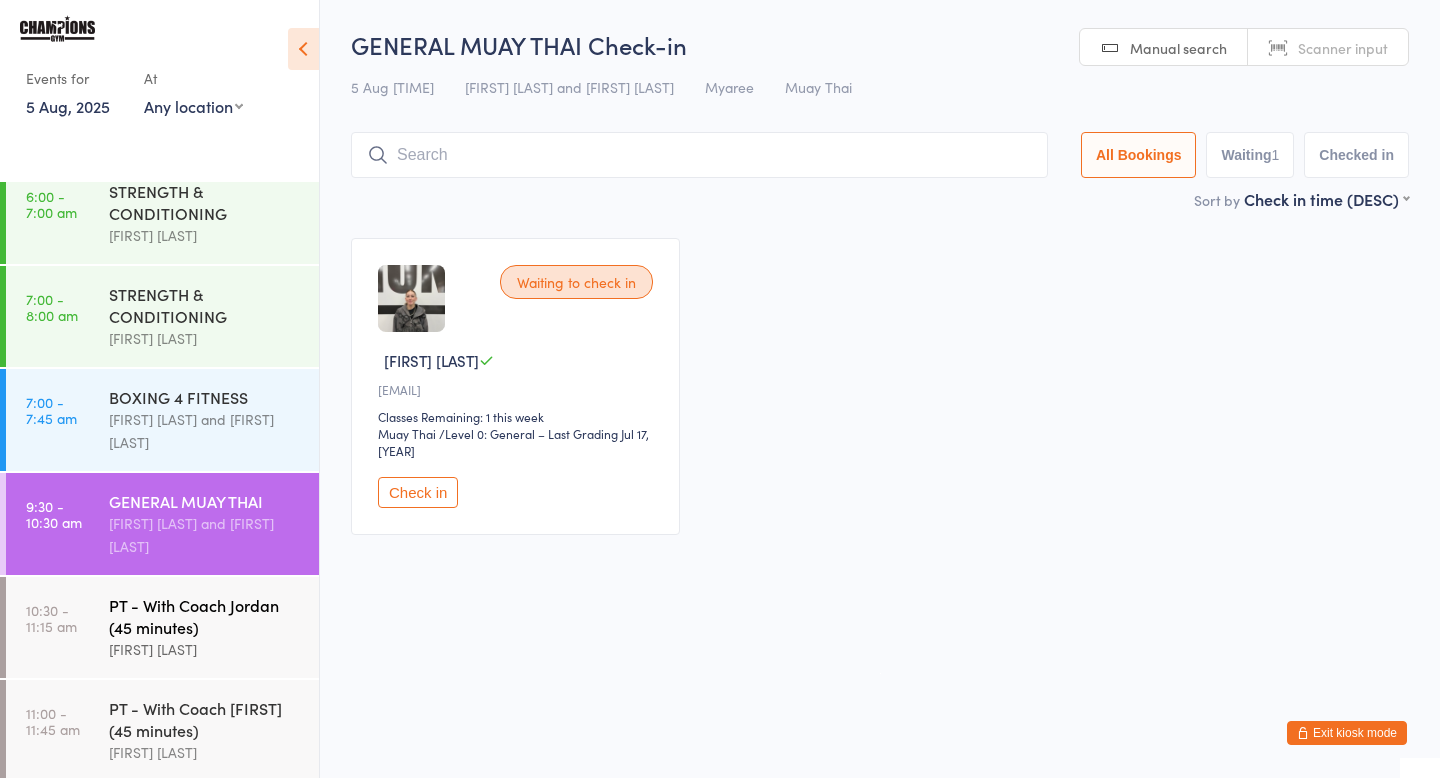click on "Jordan Sears" at bounding box center [205, 649] 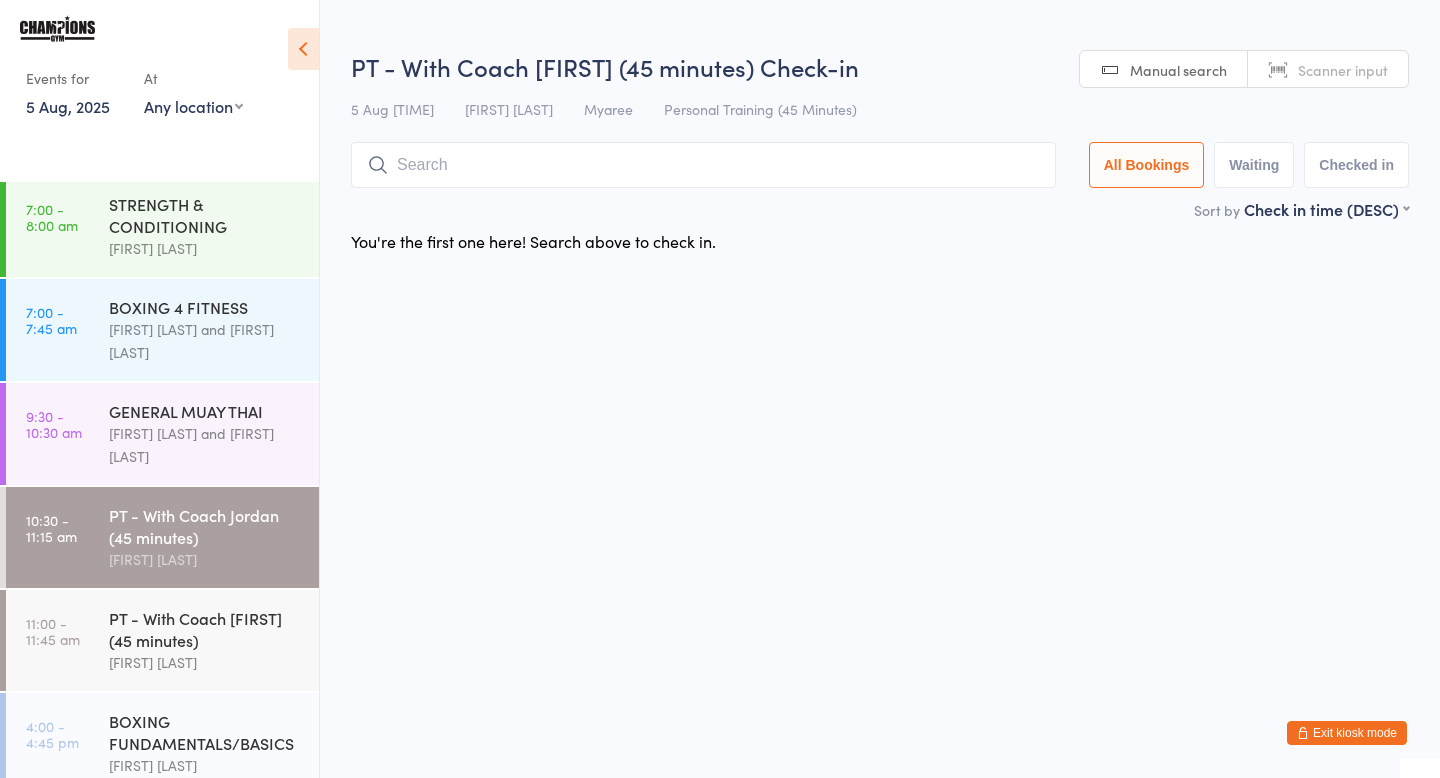 scroll, scrollTop: 214, scrollLeft: 0, axis: vertical 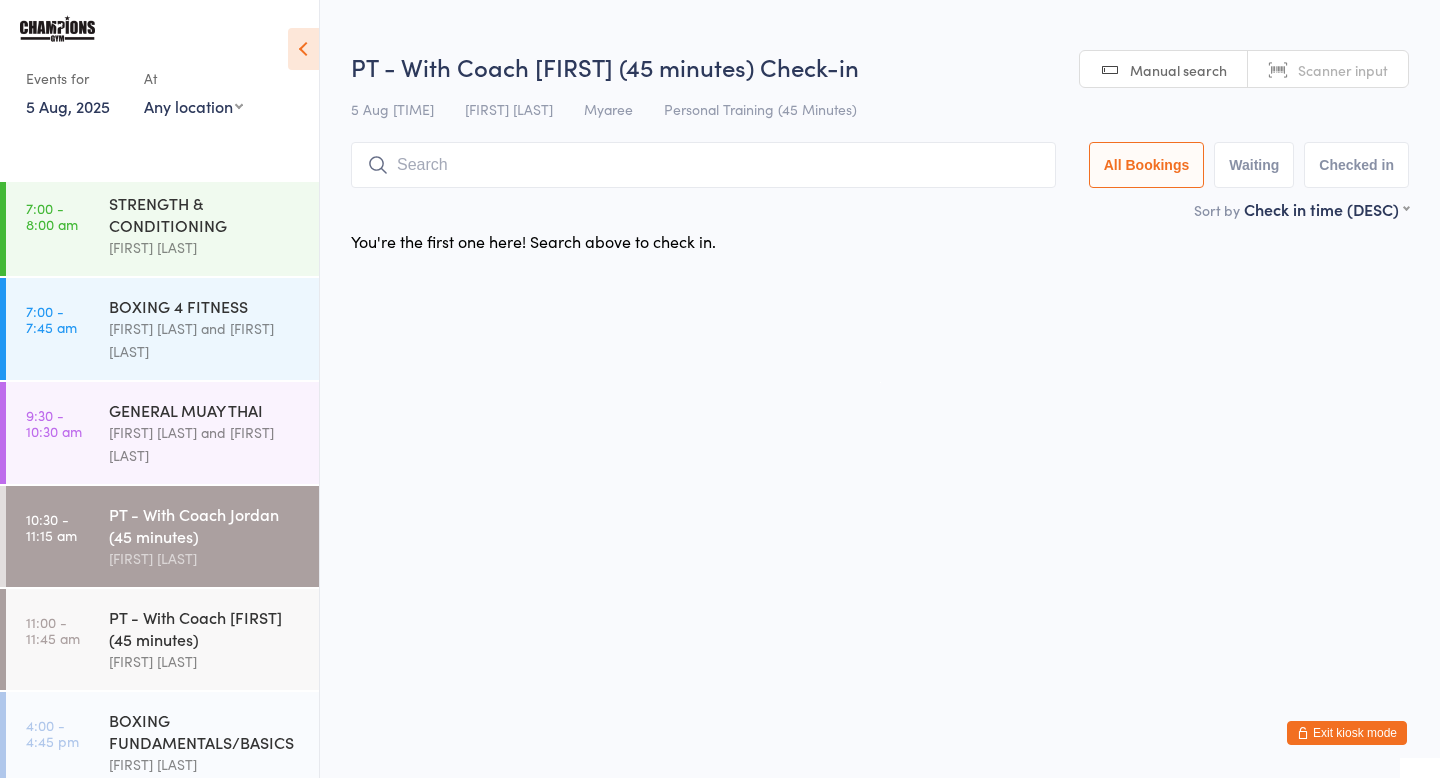 click on "PT - With Coach Duran (45 minutes)" at bounding box center (205, 628) 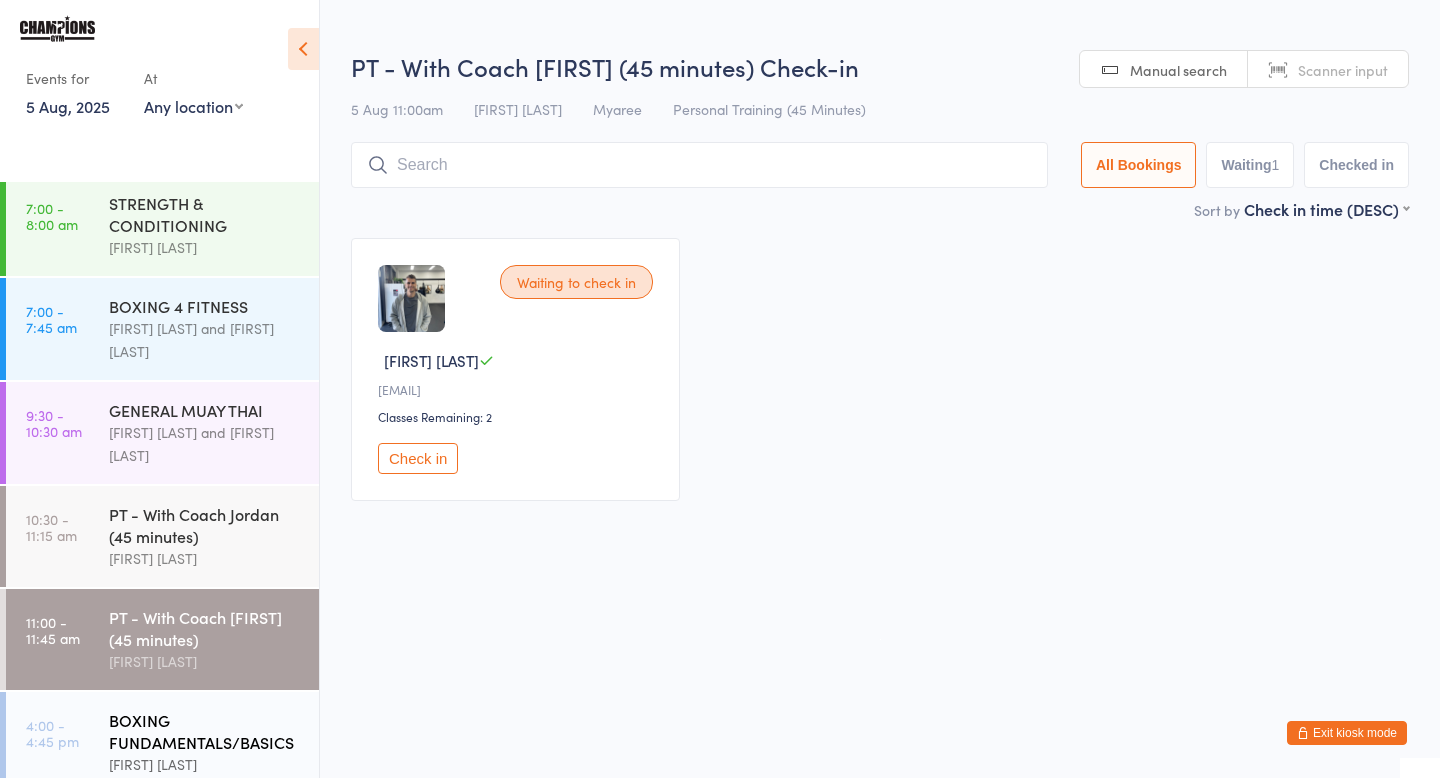 click on "BOXING FUNDAMENTALS/BASICS" at bounding box center (205, 731) 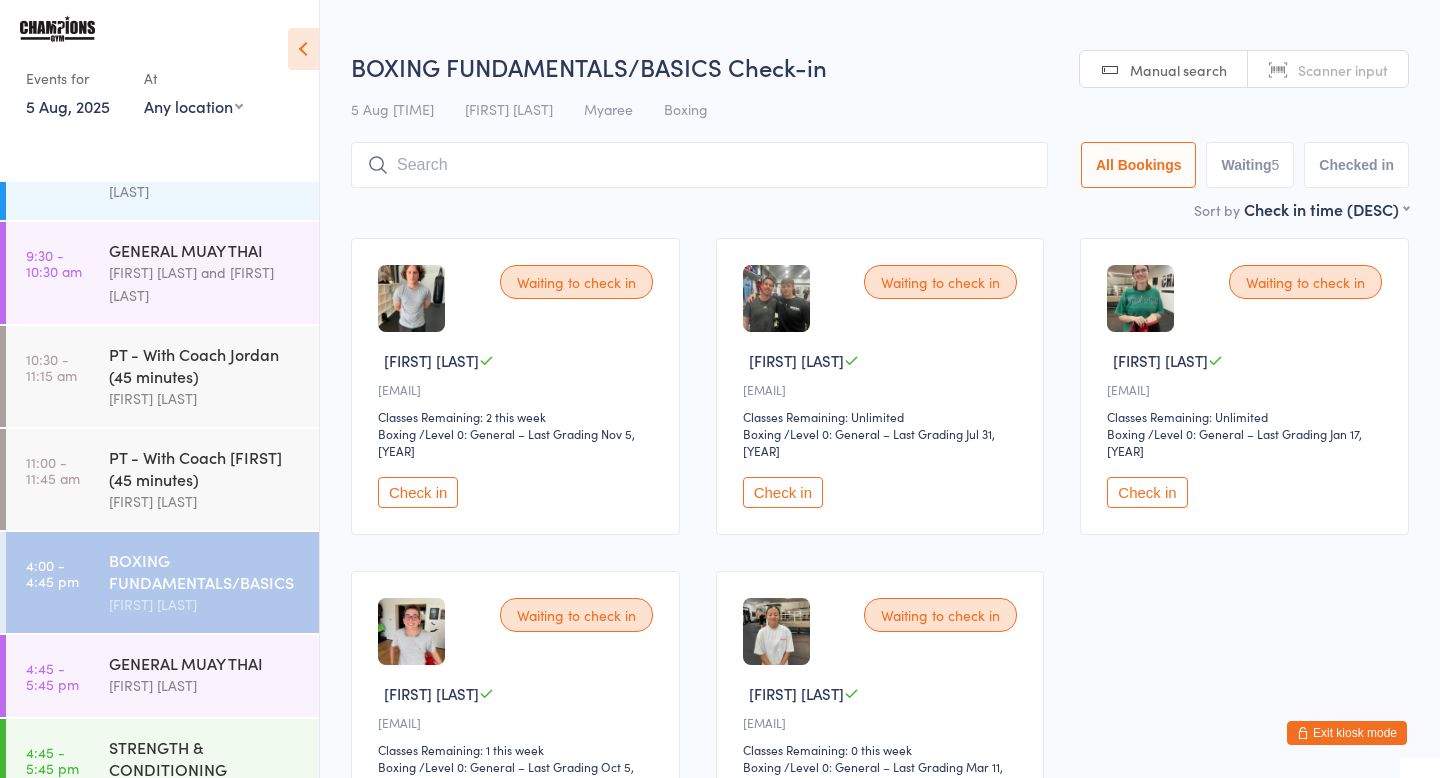 scroll, scrollTop: 383, scrollLeft: 0, axis: vertical 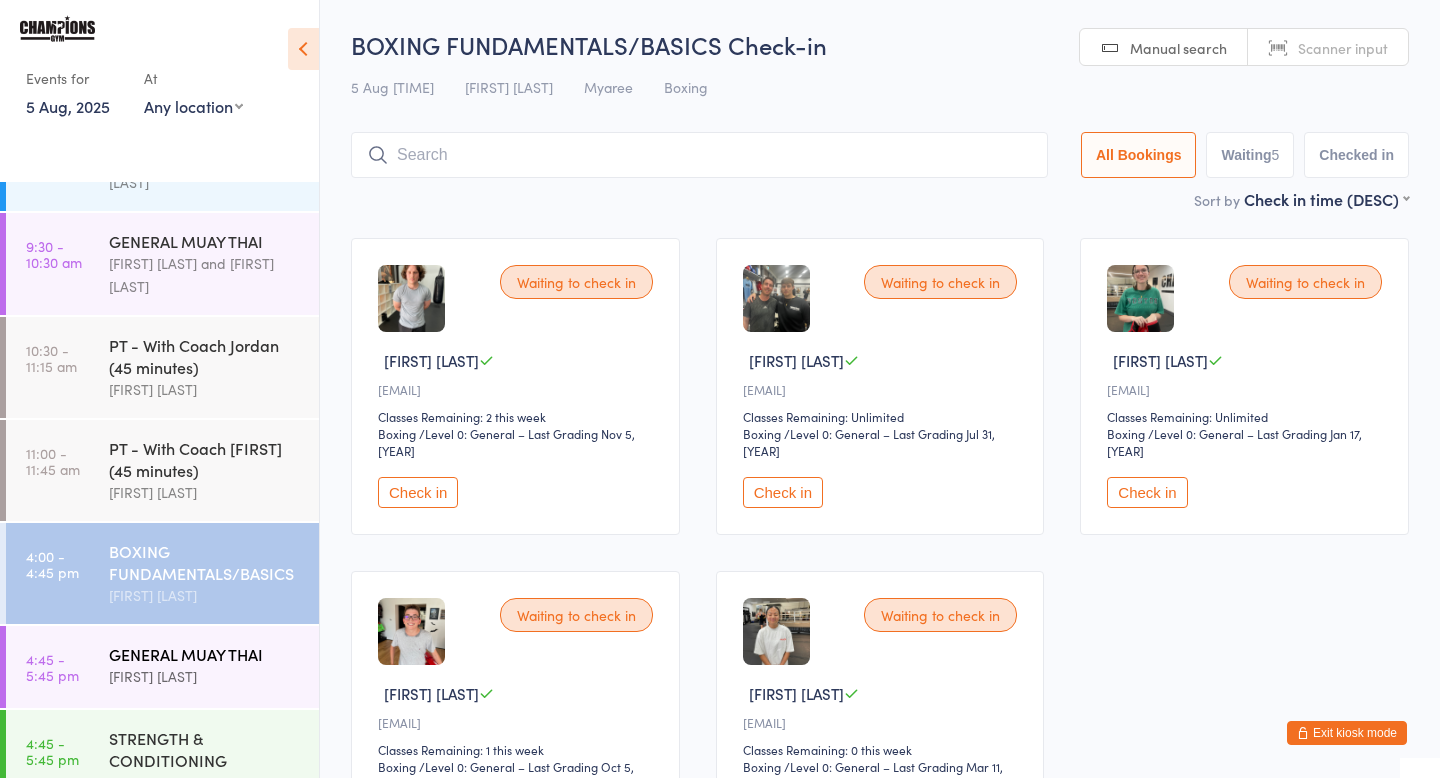 click on "Eddy D'Uva" at bounding box center [205, 676] 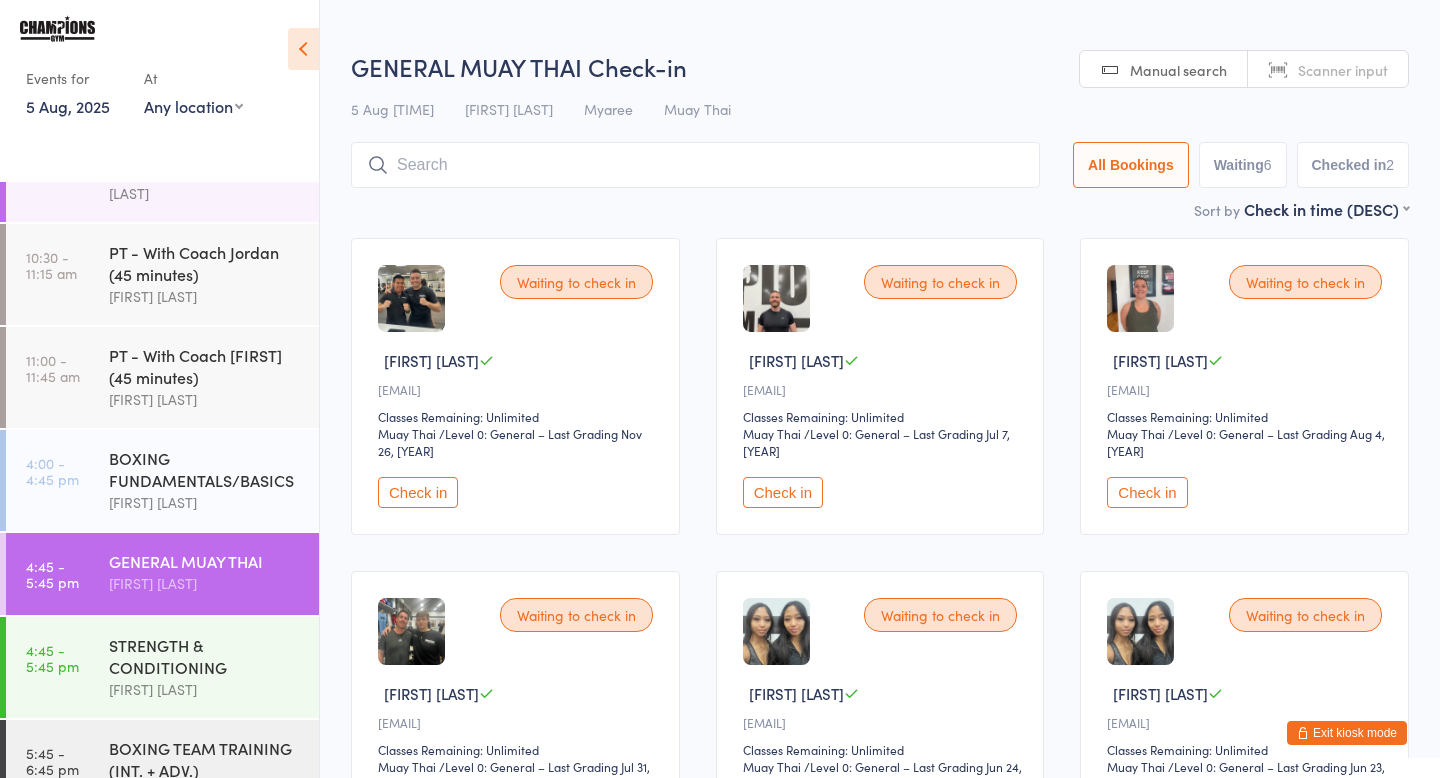 scroll, scrollTop: 477, scrollLeft: 0, axis: vertical 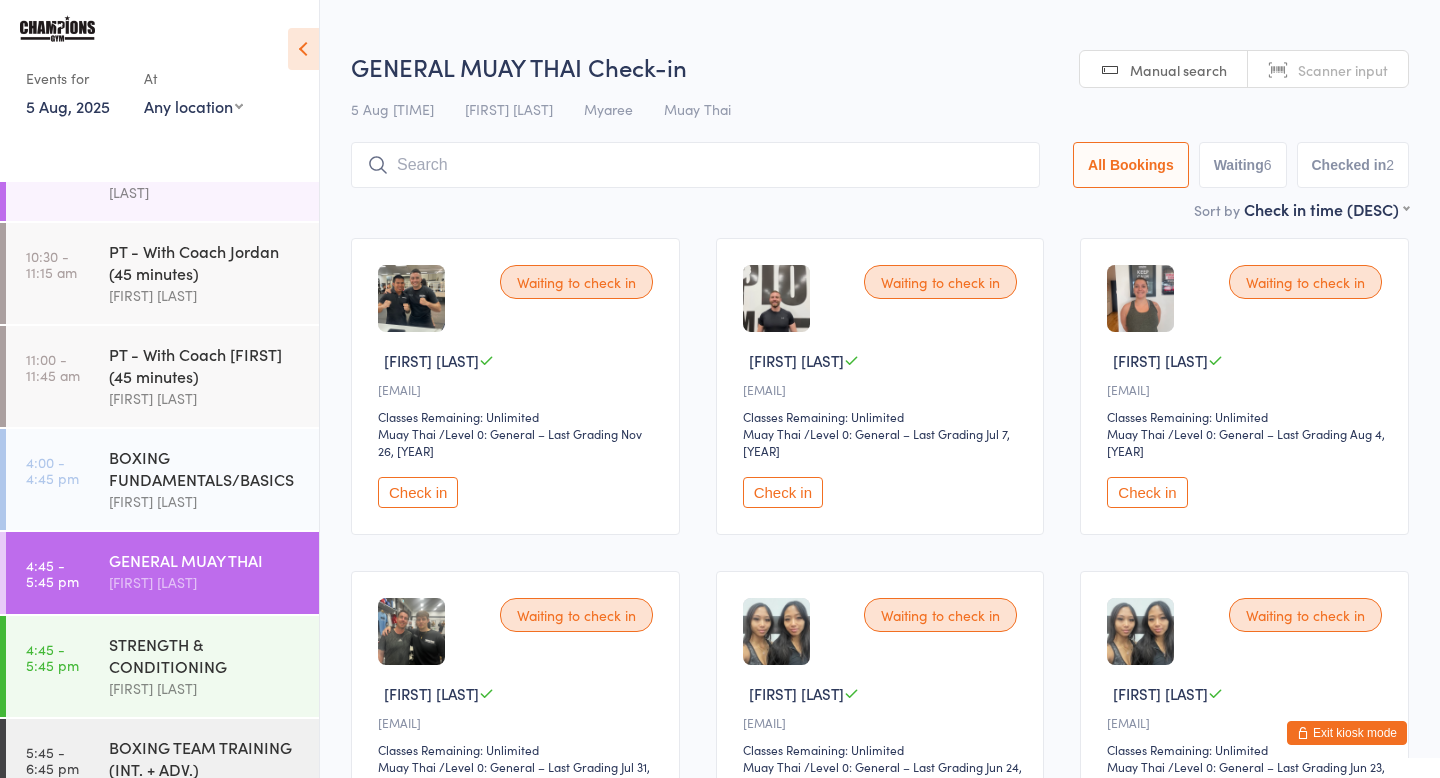 click on "[FIRST] [LAST]" at bounding box center (205, 688) 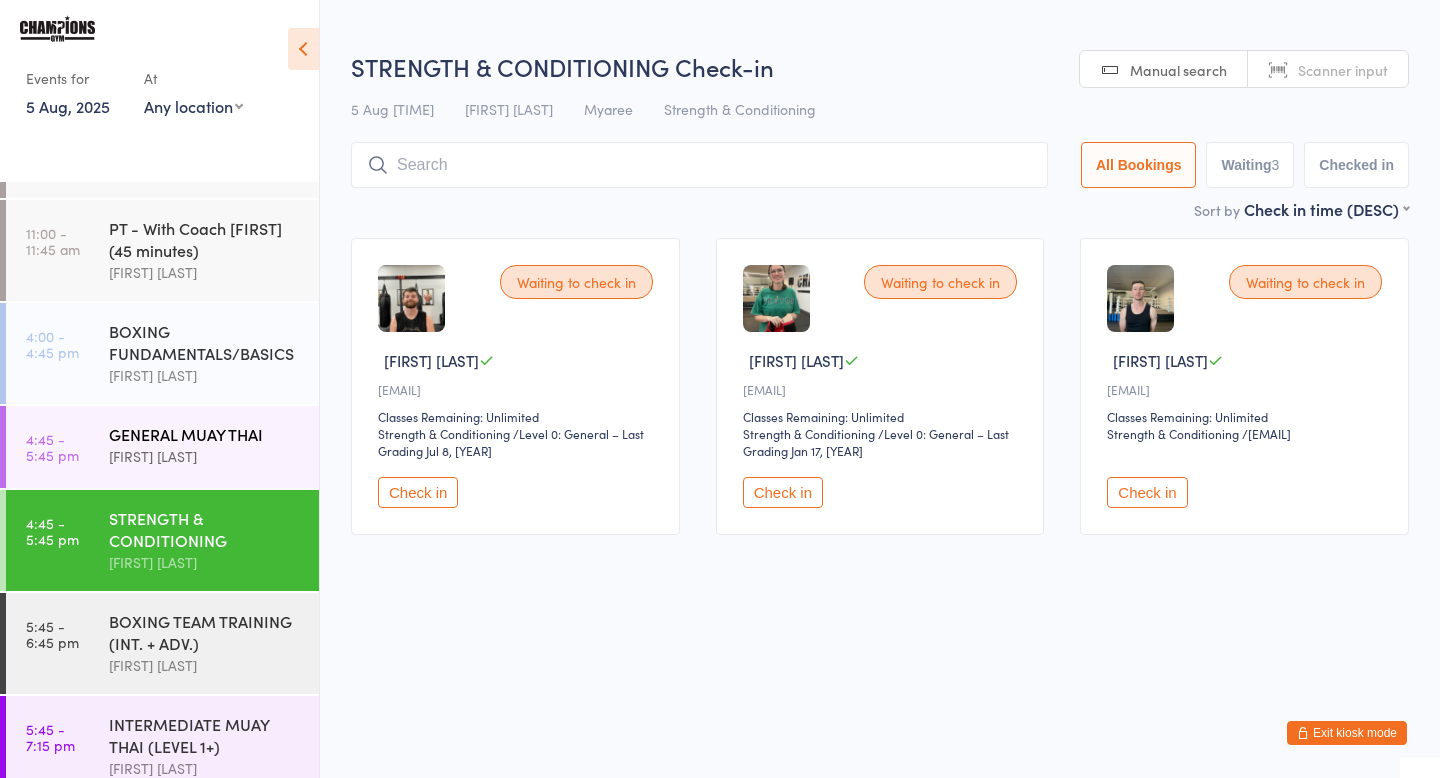 scroll, scrollTop: 605, scrollLeft: 0, axis: vertical 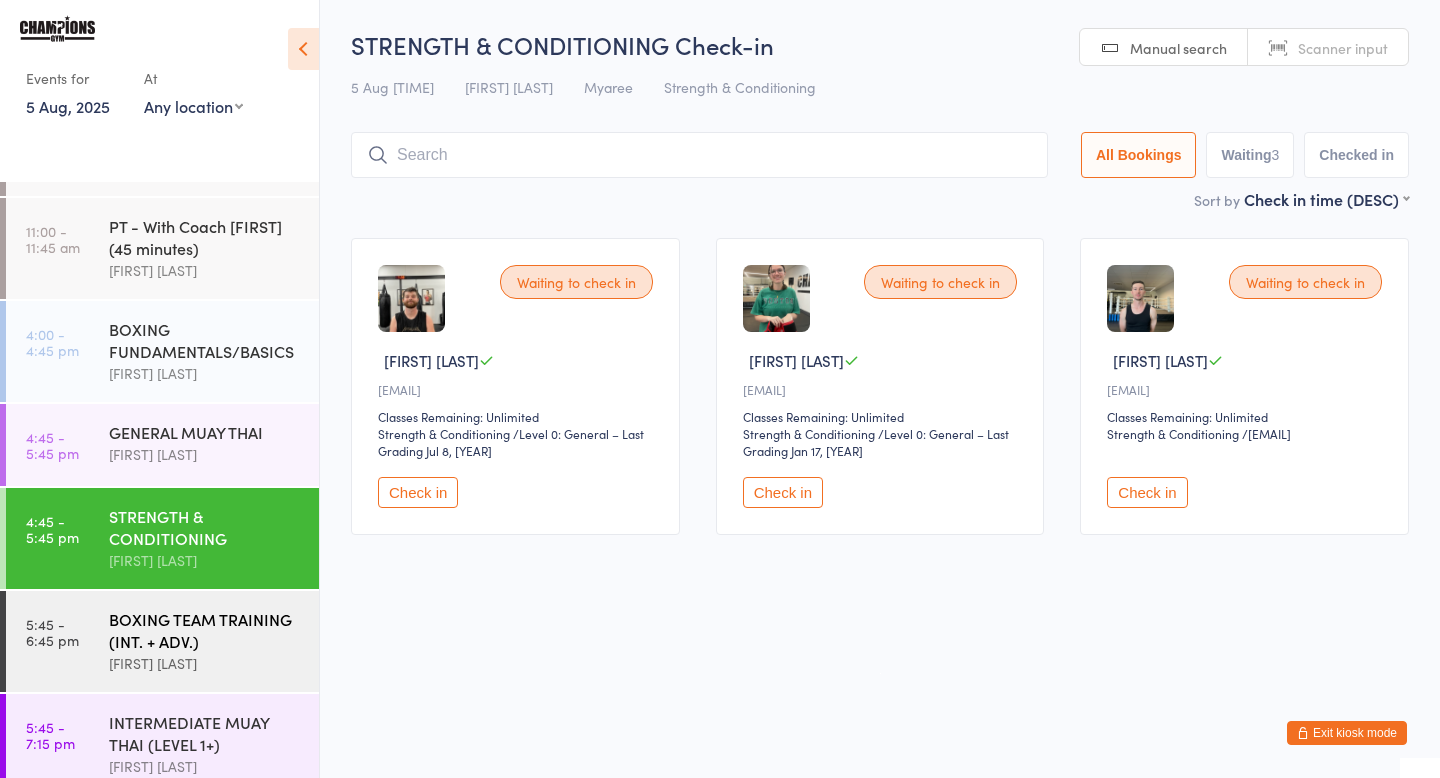 click on "[FIRST] [LAST]" at bounding box center [205, 663] 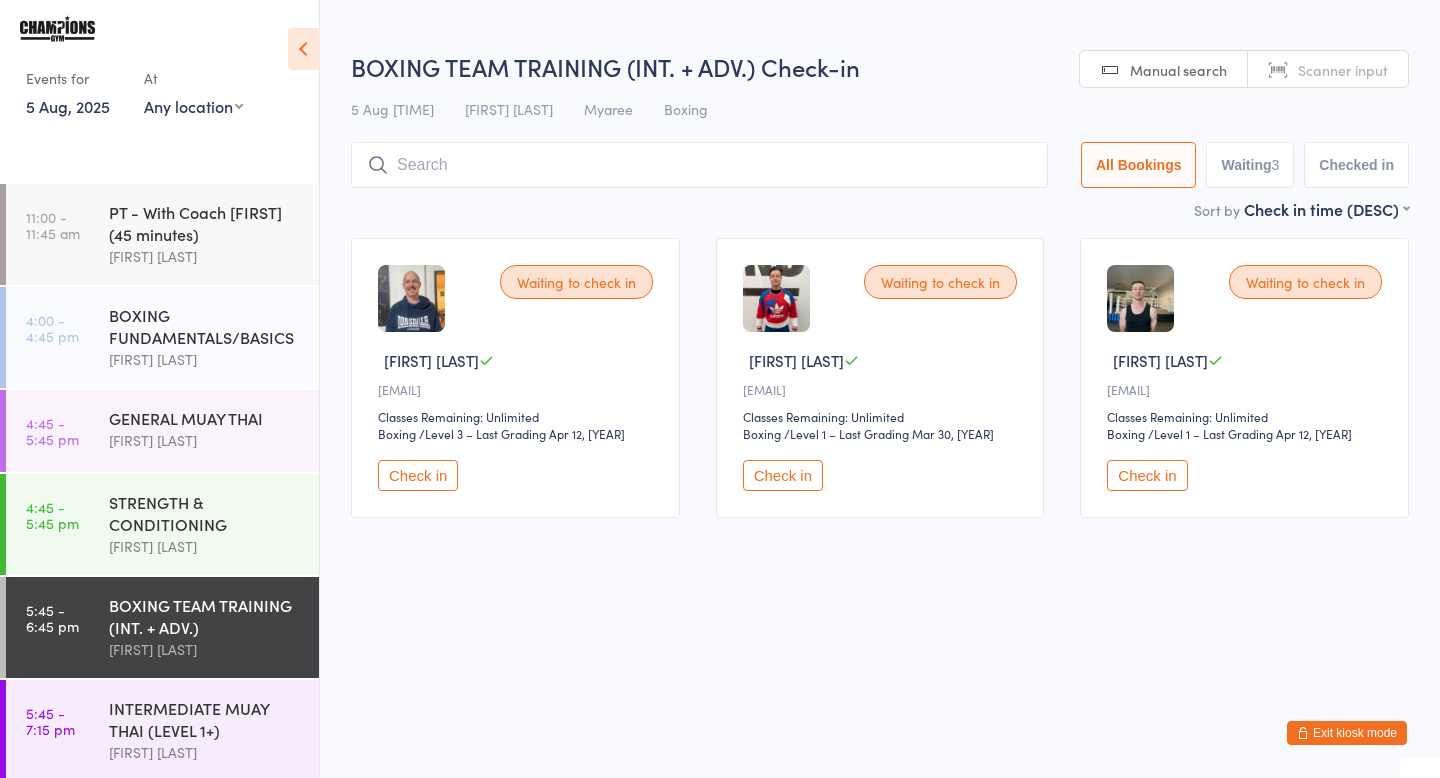 scroll, scrollTop: 624, scrollLeft: 0, axis: vertical 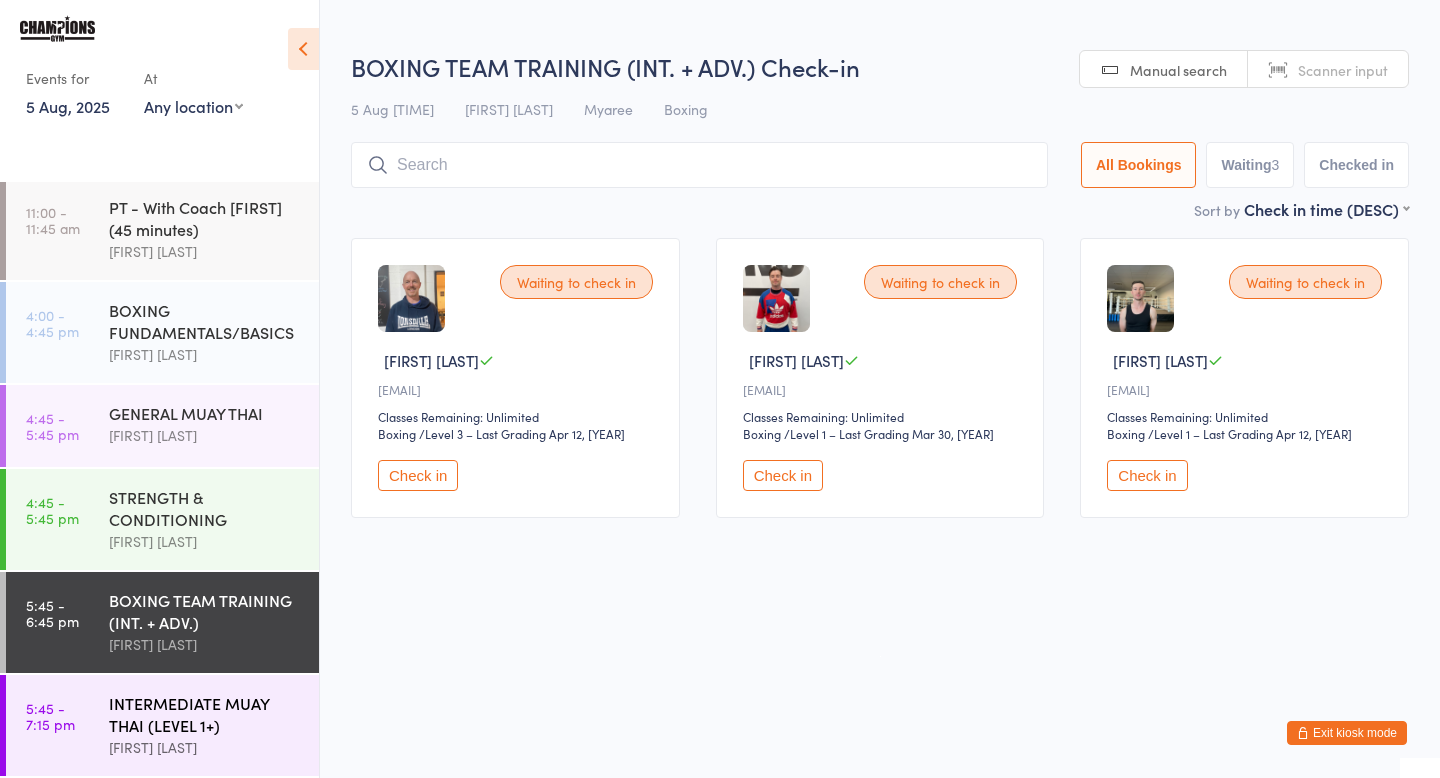 click on "INTERMEDIATE MUAY THAI (LEVEL 1+)" at bounding box center (205, 714) 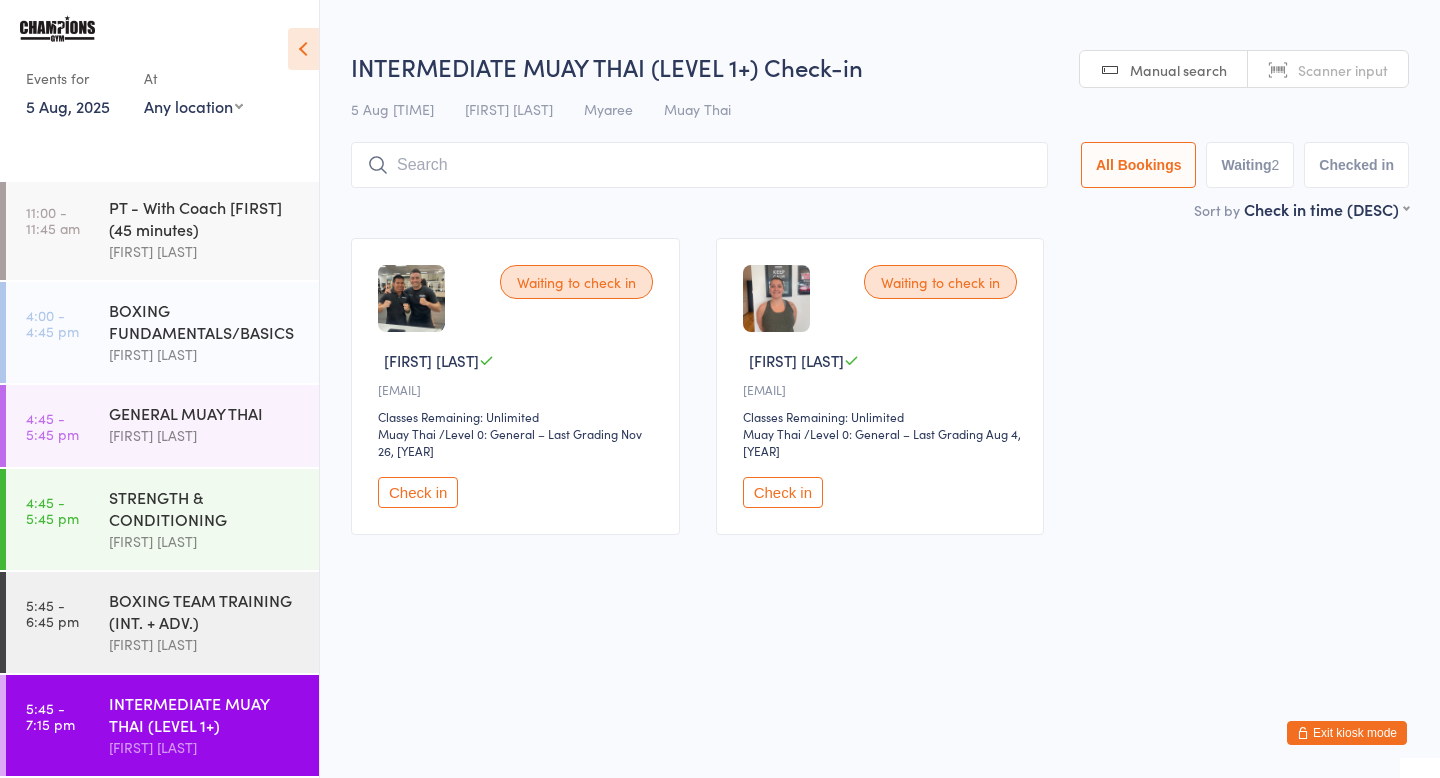 scroll, scrollTop: 738, scrollLeft: 0, axis: vertical 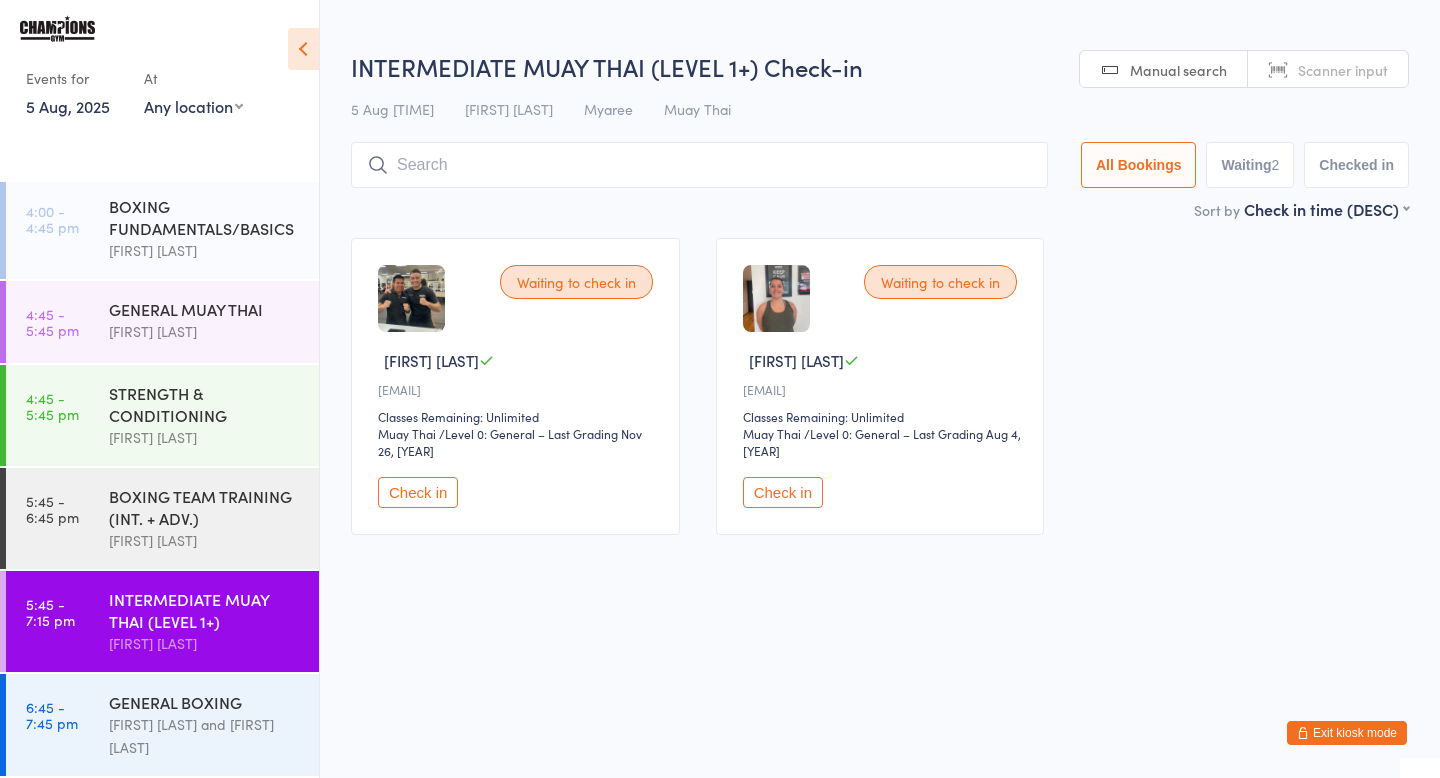 click on "GENERAL BOXING" at bounding box center [205, 702] 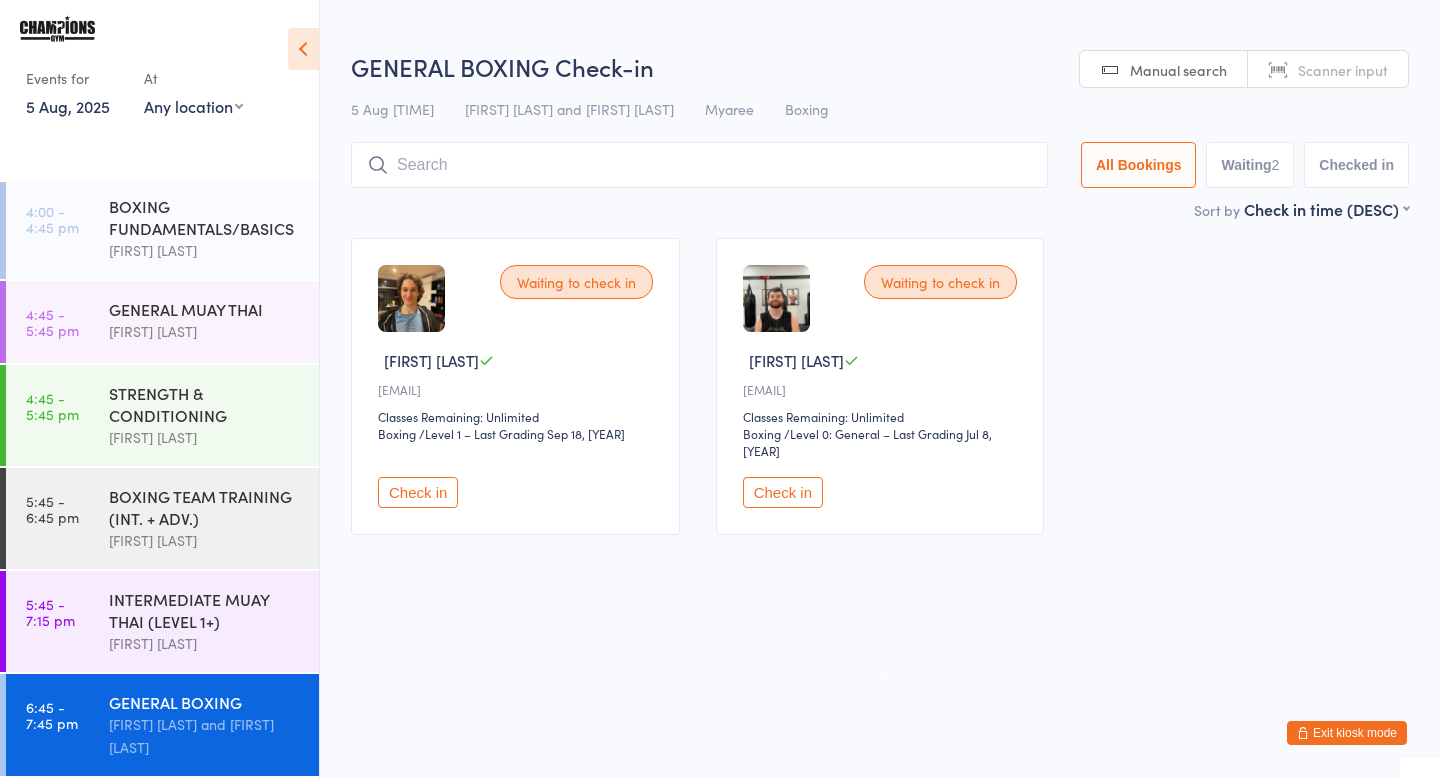 click on "You have now entered Kiosk Mode. Members will be able to check themselves in using the search field below. Click "Exit kiosk mode" below to exit Kiosk Mode at any time. Events for 5 Aug, 2025 5 Aug, 2025
August 2025
Sun Mon Tue Wed Thu Fri Sat
31
27
28
29
30
31
01
02
32
03
04
05
06
07
08
09
33
10
11
12
13
14
15
16
34
17
18
19
20
21
22
23
35" at bounding box center (720, 389) 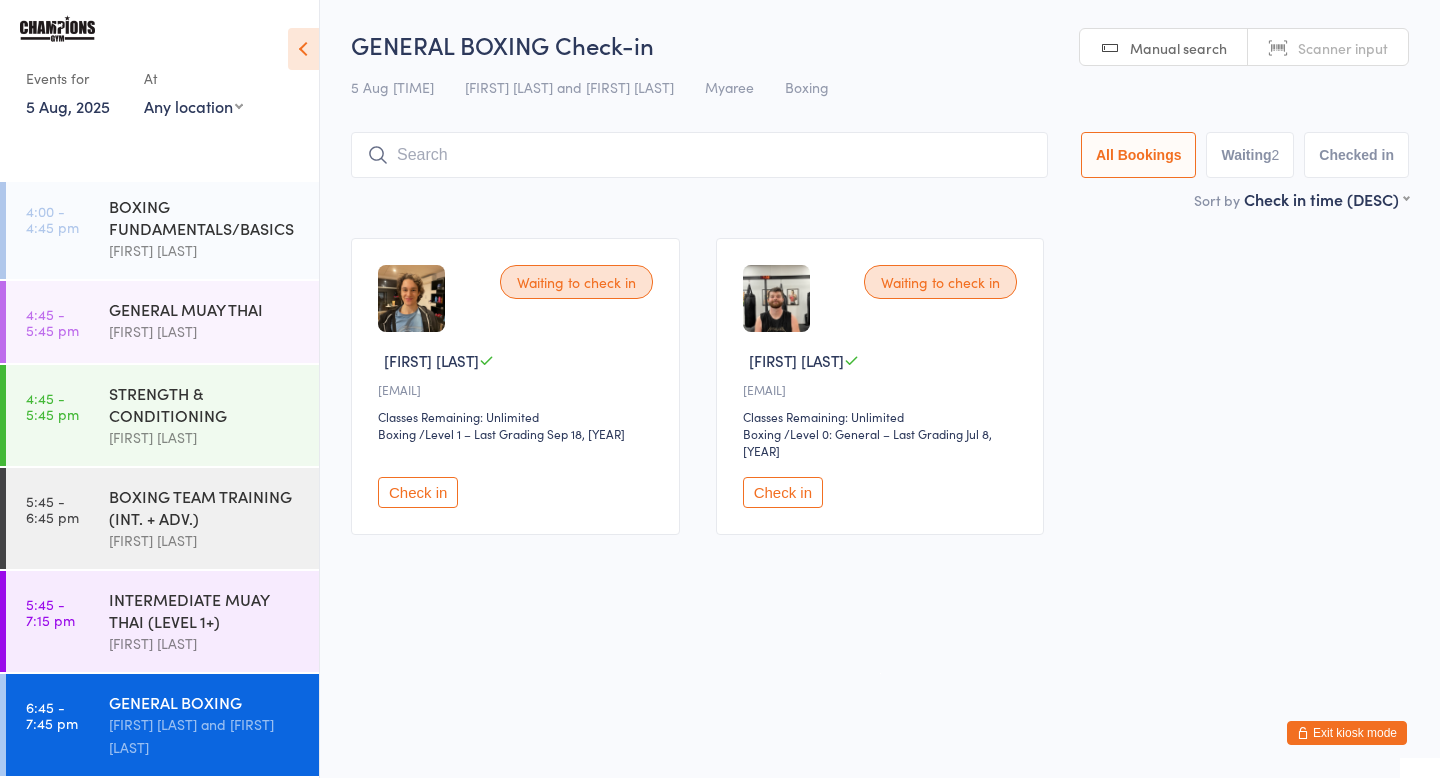 click on "Exit kiosk mode" at bounding box center (1347, 733) 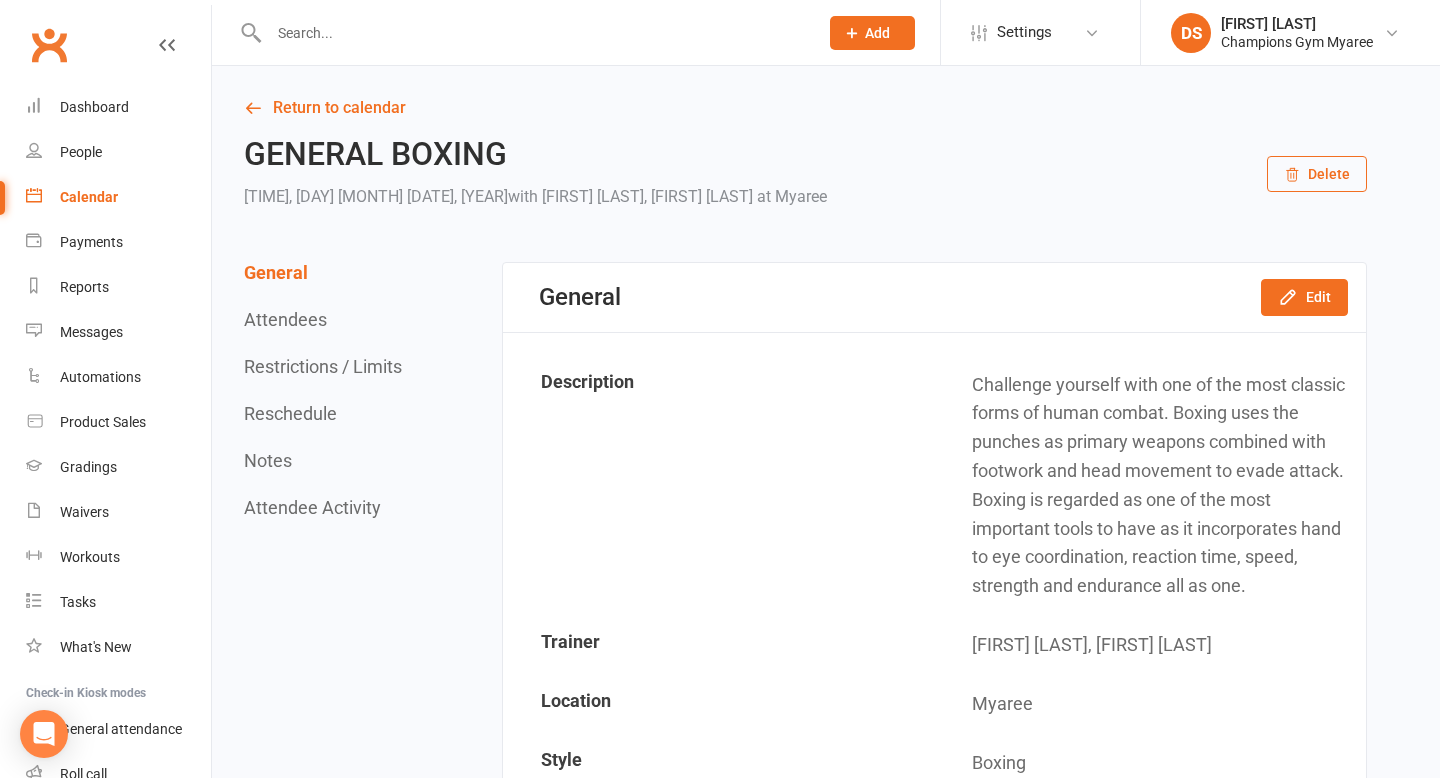 scroll, scrollTop: 0, scrollLeft: 0, axis: both 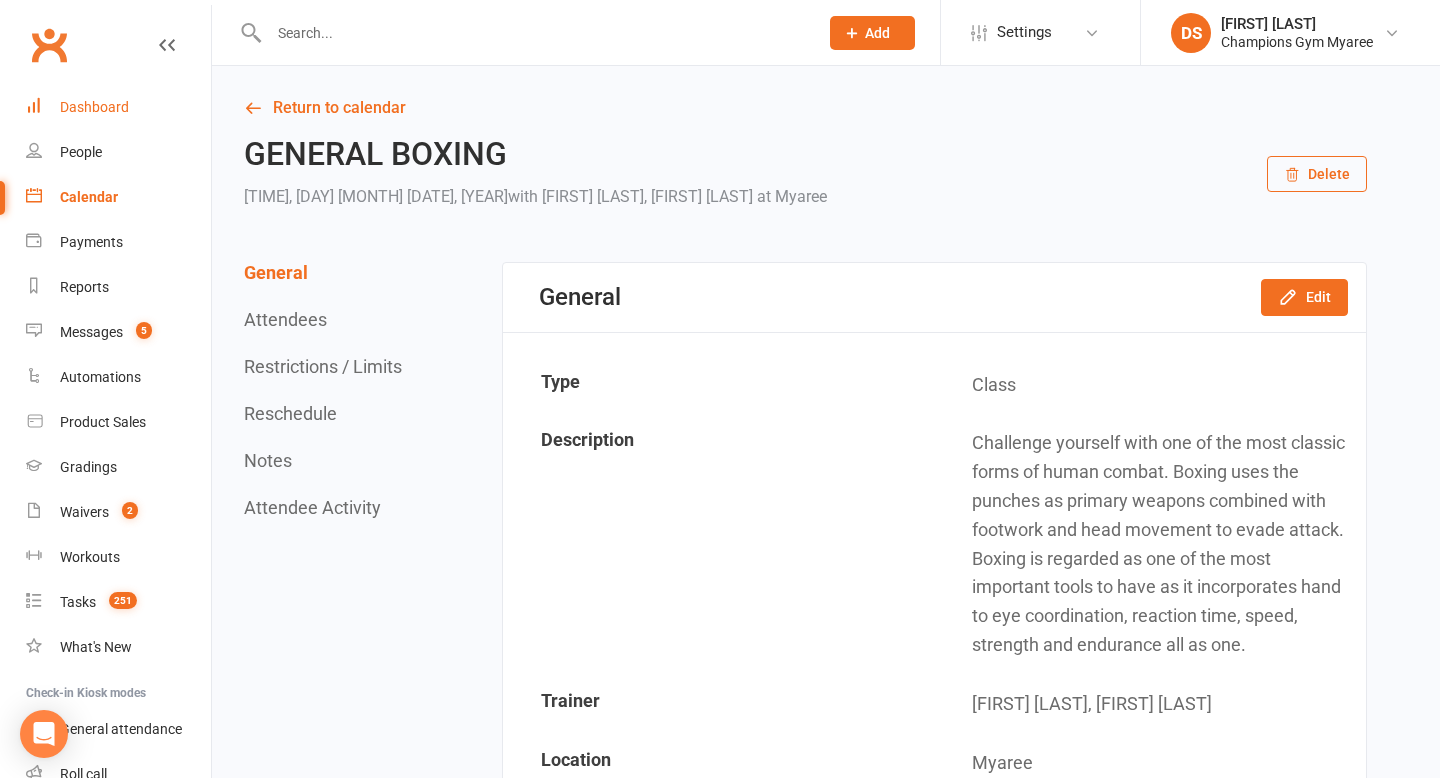 click on "Dashboard" at bounding box center (118, 107) 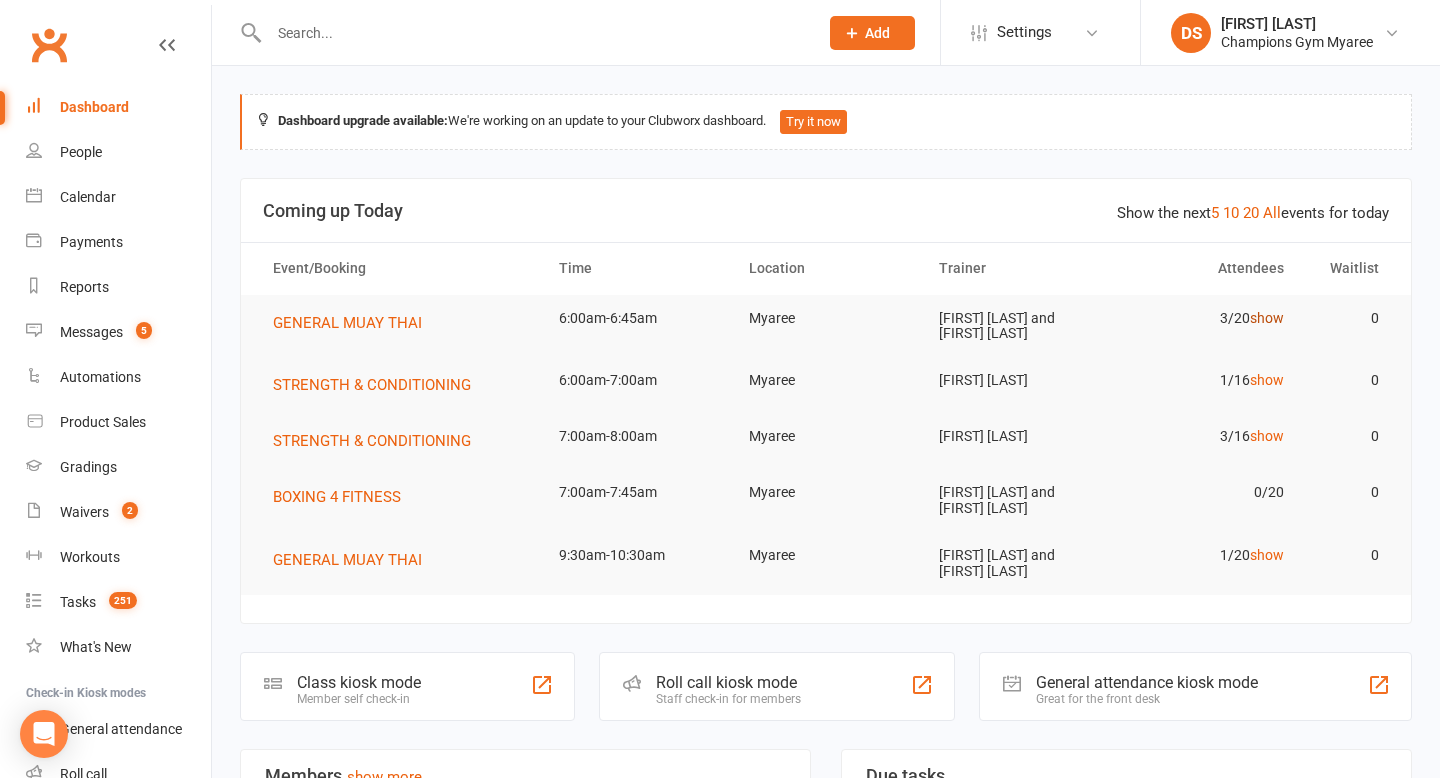 click on "show" at bounding box center [1267, 318] 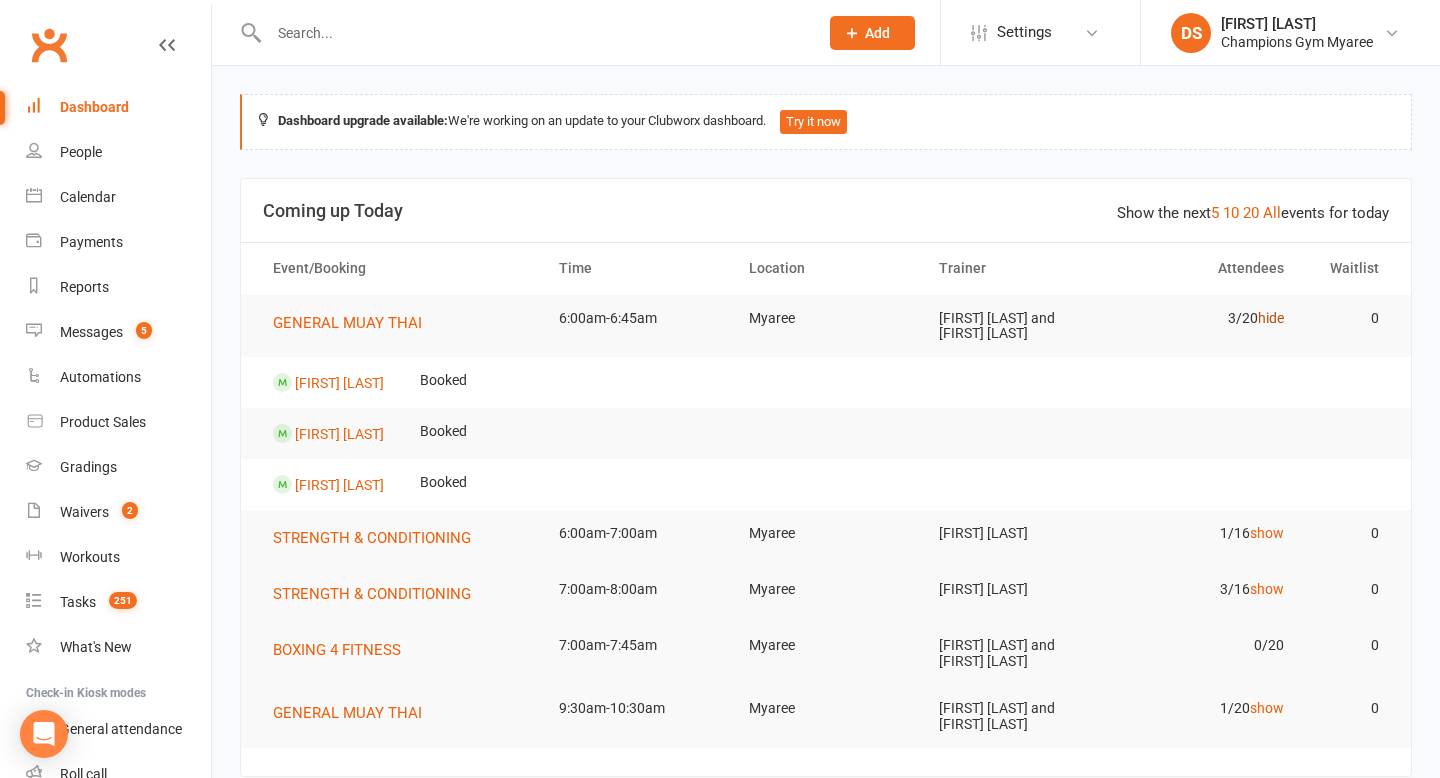 click on "hide" at bounding box center [1271, 318] 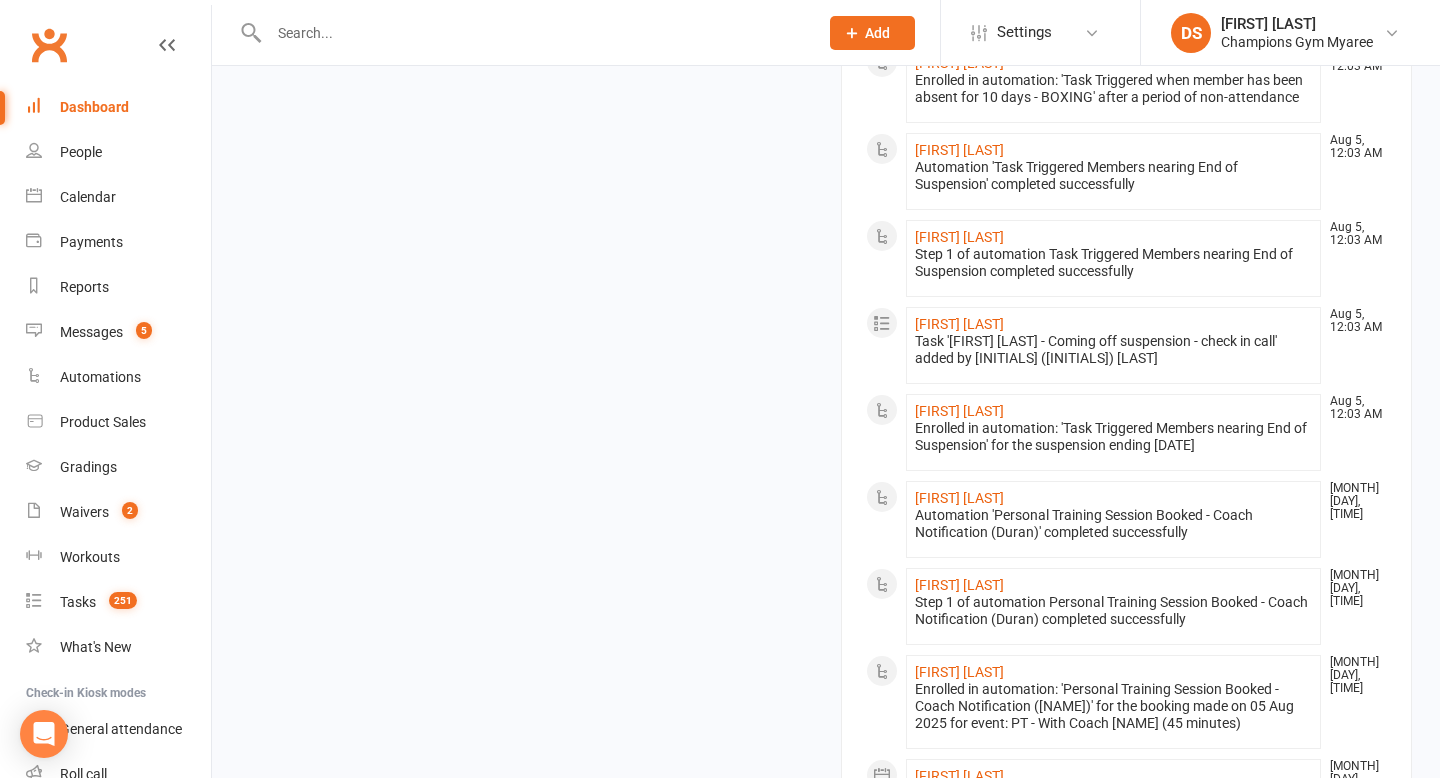 scroll, scrollTop: 2262, scrollLeft: 0, axis: vertical 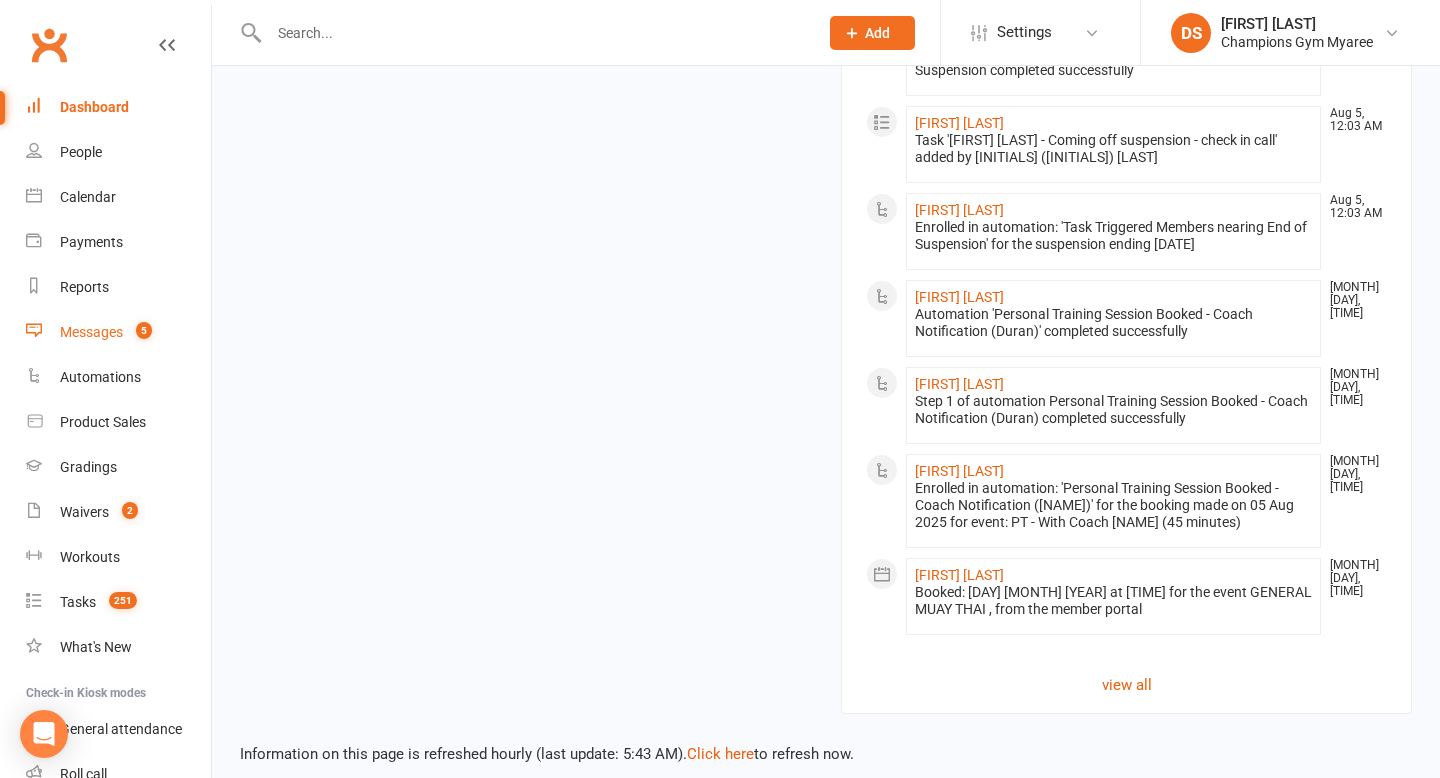 click on "5" at bounding box center (139, 332) 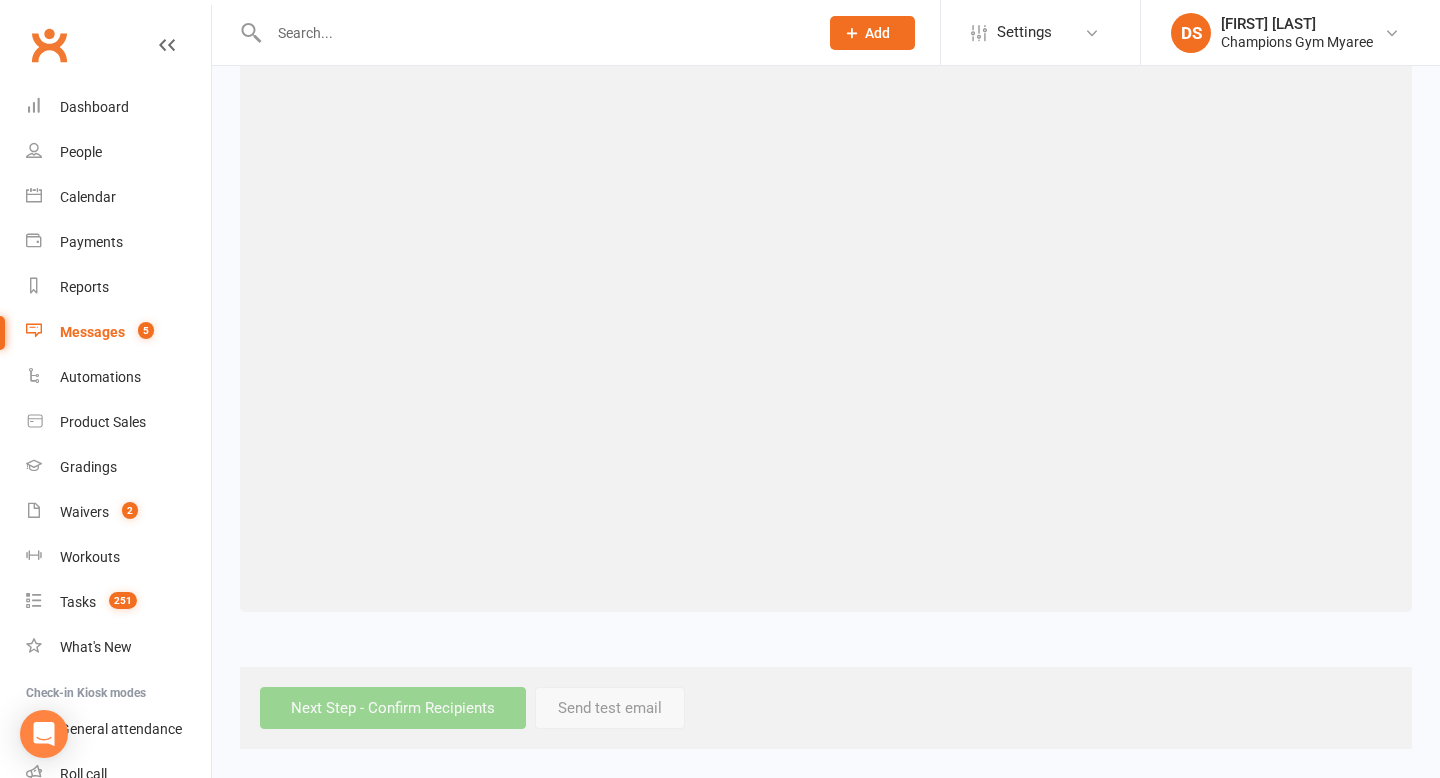 scroll, scrollTop: 0, scrollLeft: 0, axis: both 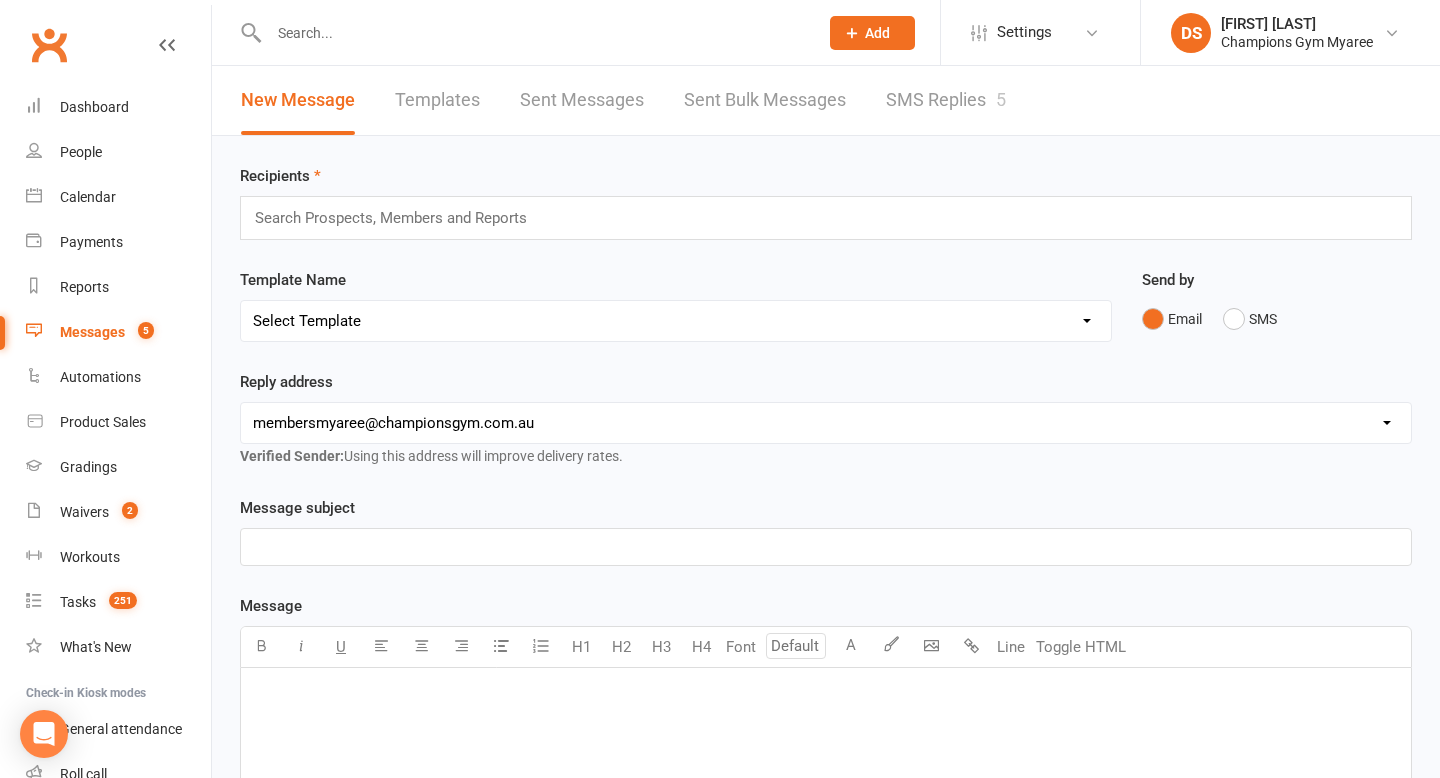 click on "SMS Replies  5" at bounding box center (946, 100) 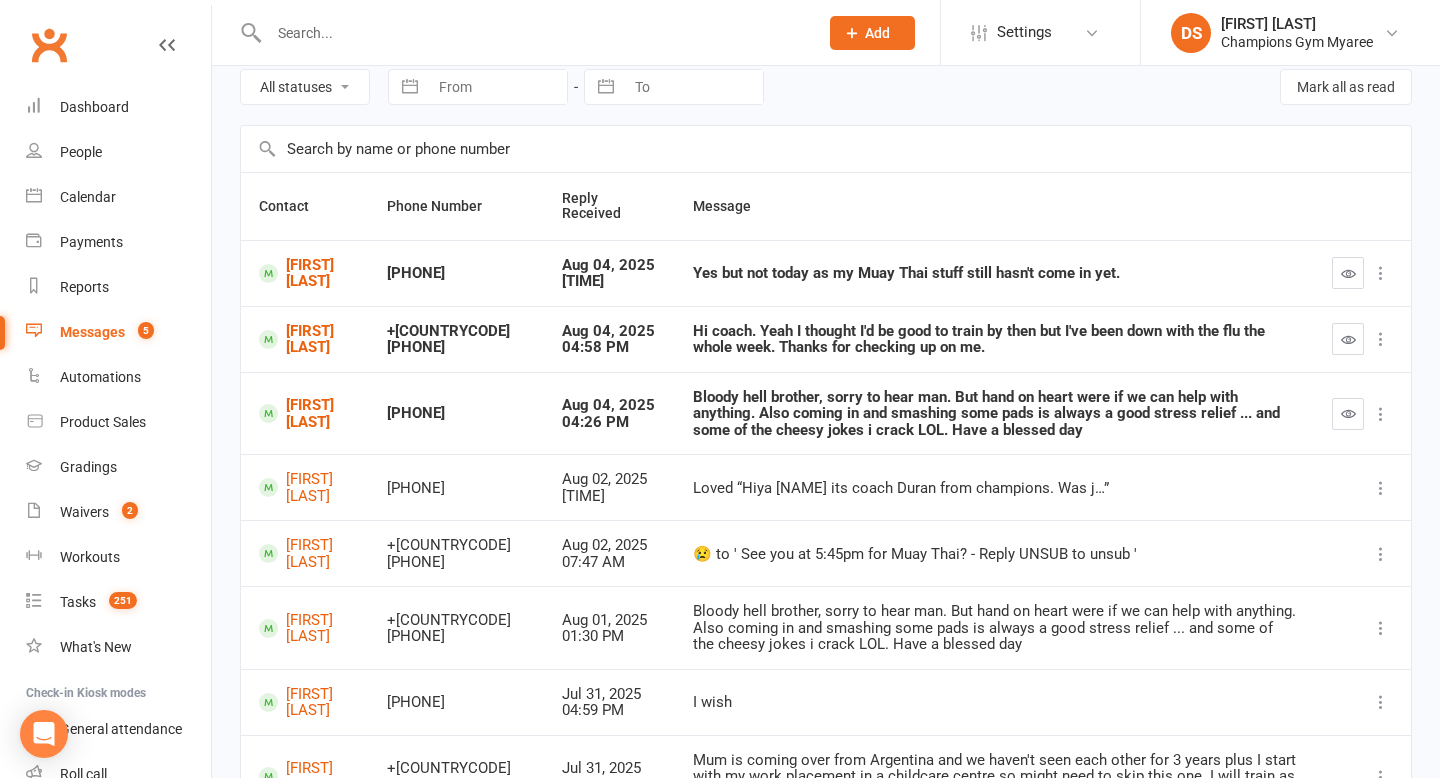 scroll, scrollTop: 95, scrollLeft: 0, axis: vertical 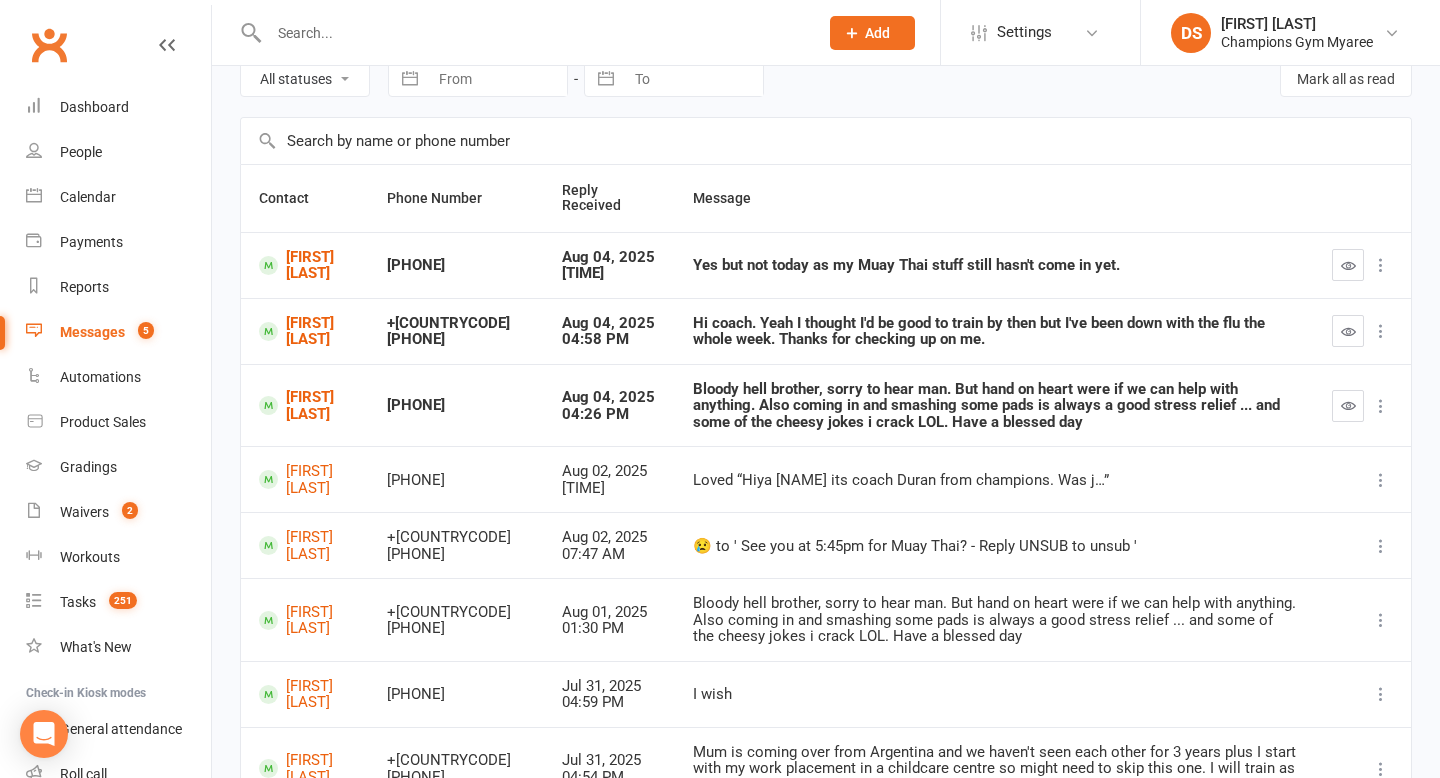 click on "Bloody hell brother, sorry to hear man. But hand on heart were if we can help with anything. Also coming in and smashing some pads is always a good stress relief ... and some of the cheesy jokes i crack LOL. Have a blessed day" at bounding box center (994, 406) 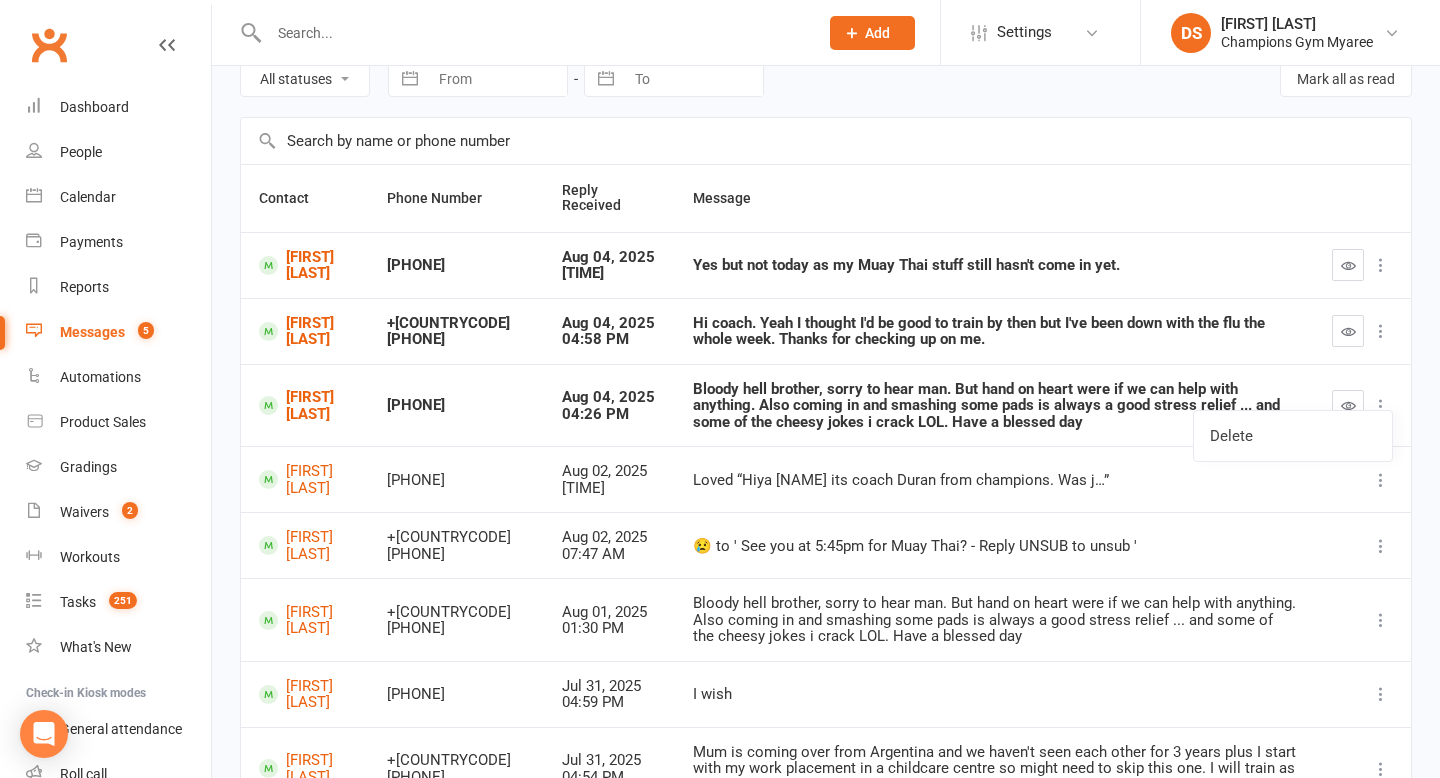 click on "Bloody hell brother, sorry to hear man. But hand on heart were if we can help with anything. Also coming in and smashing some pads is always a good stress relief ... and some of the cheesy jokes i crack LOL. Have a blessed day" at bounding box center (994, 406) 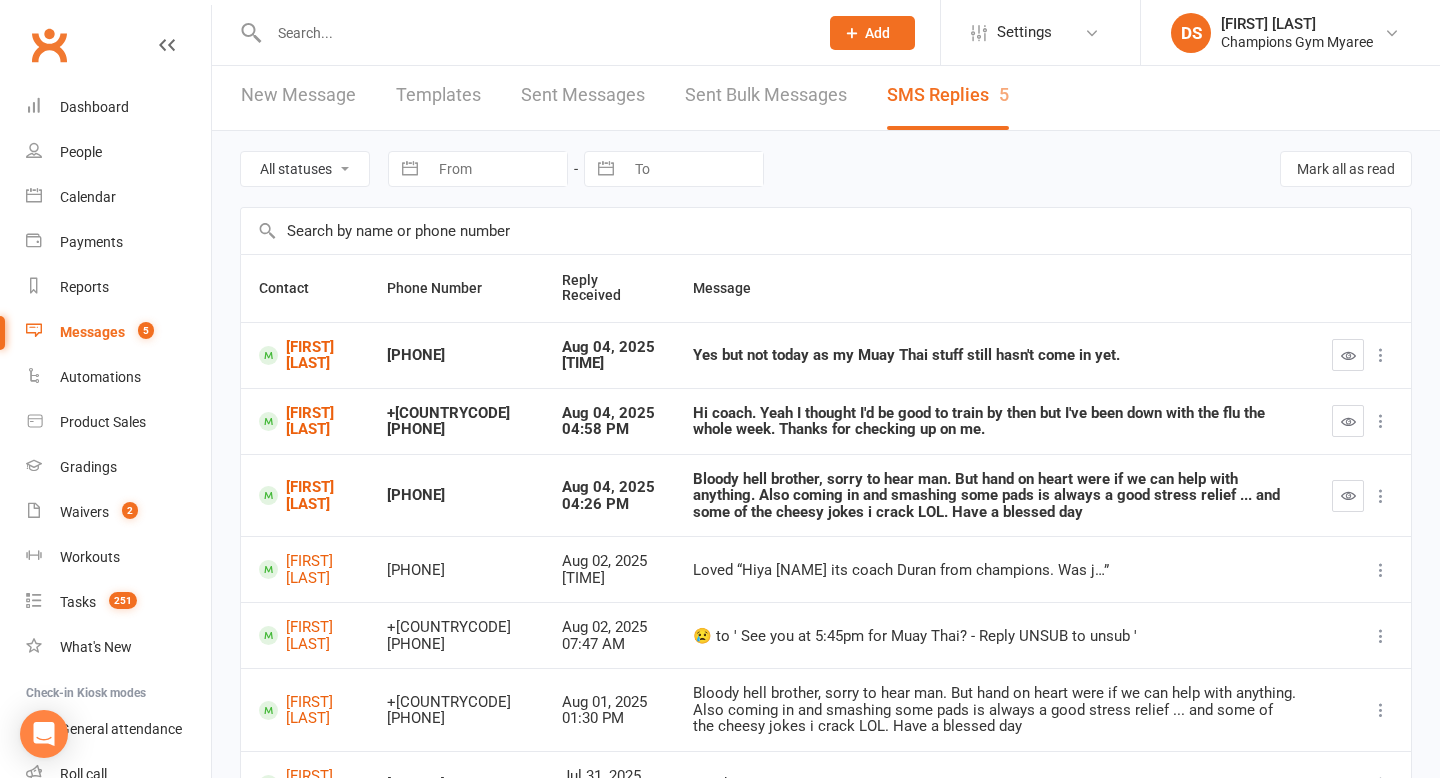 scroll, scrollTop: 0, scrollLeft: 0, axis: both 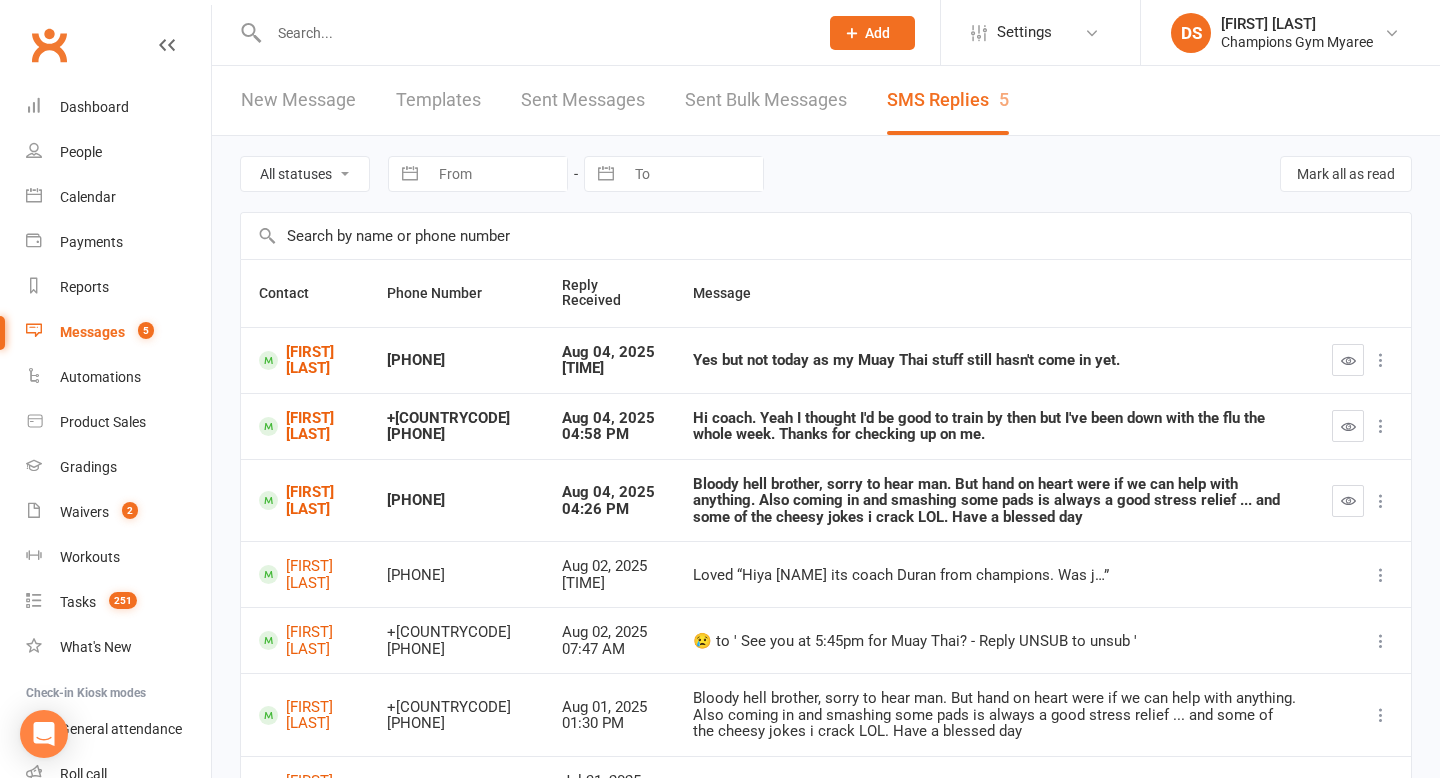 click at bounding box center [533, 33] 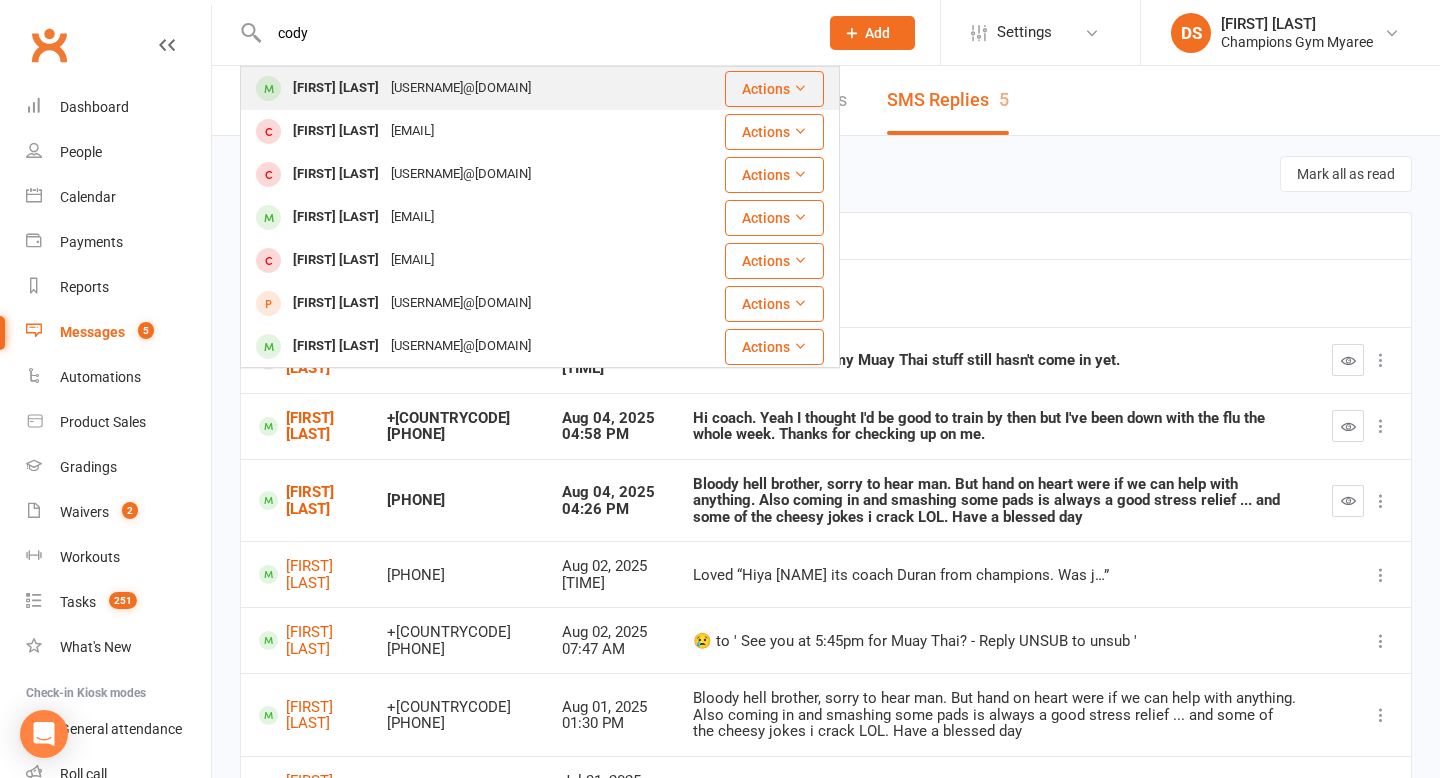 type on "cody" 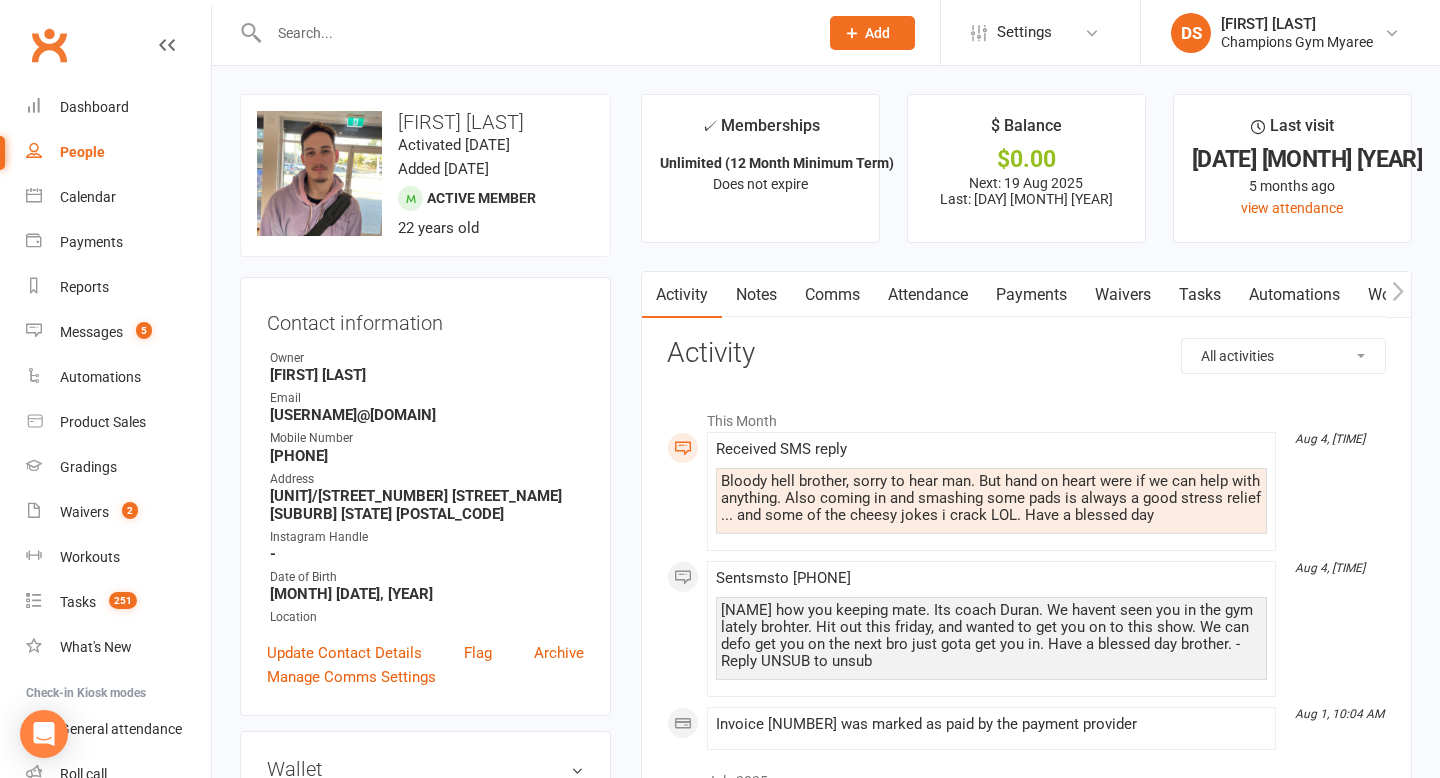 click on "Comms" at bounding box center [832, 295] 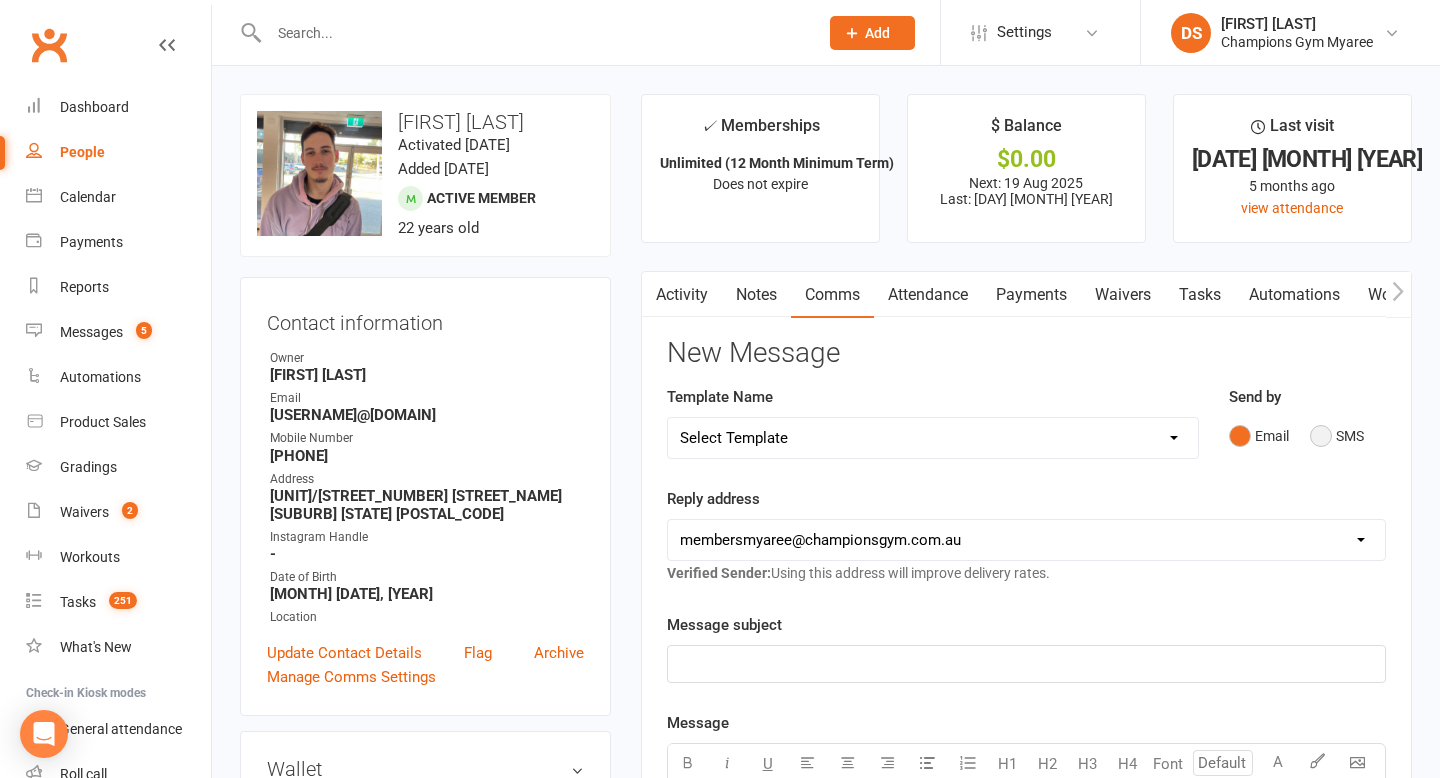 click on "SMS" at bounding box center (1337, 436) 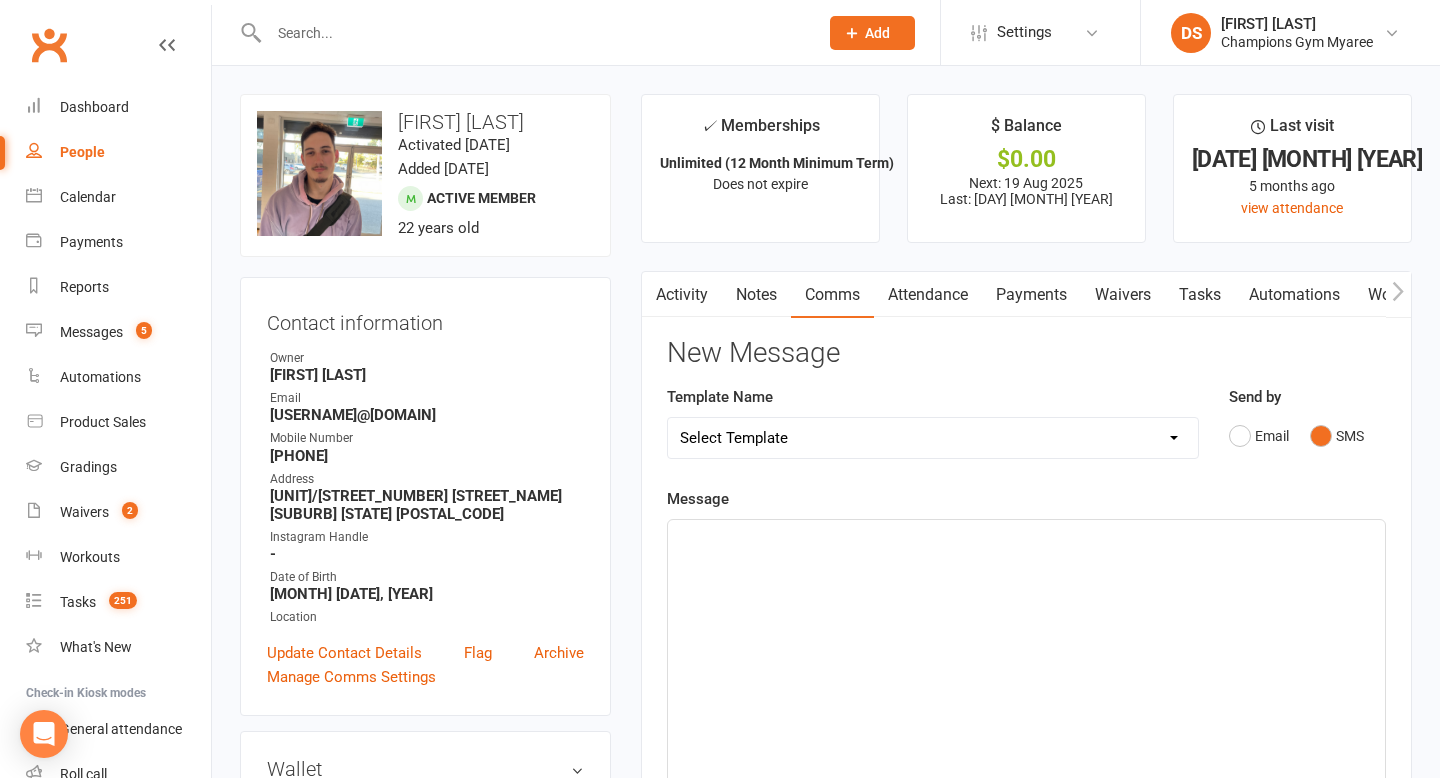 click on "﻿" 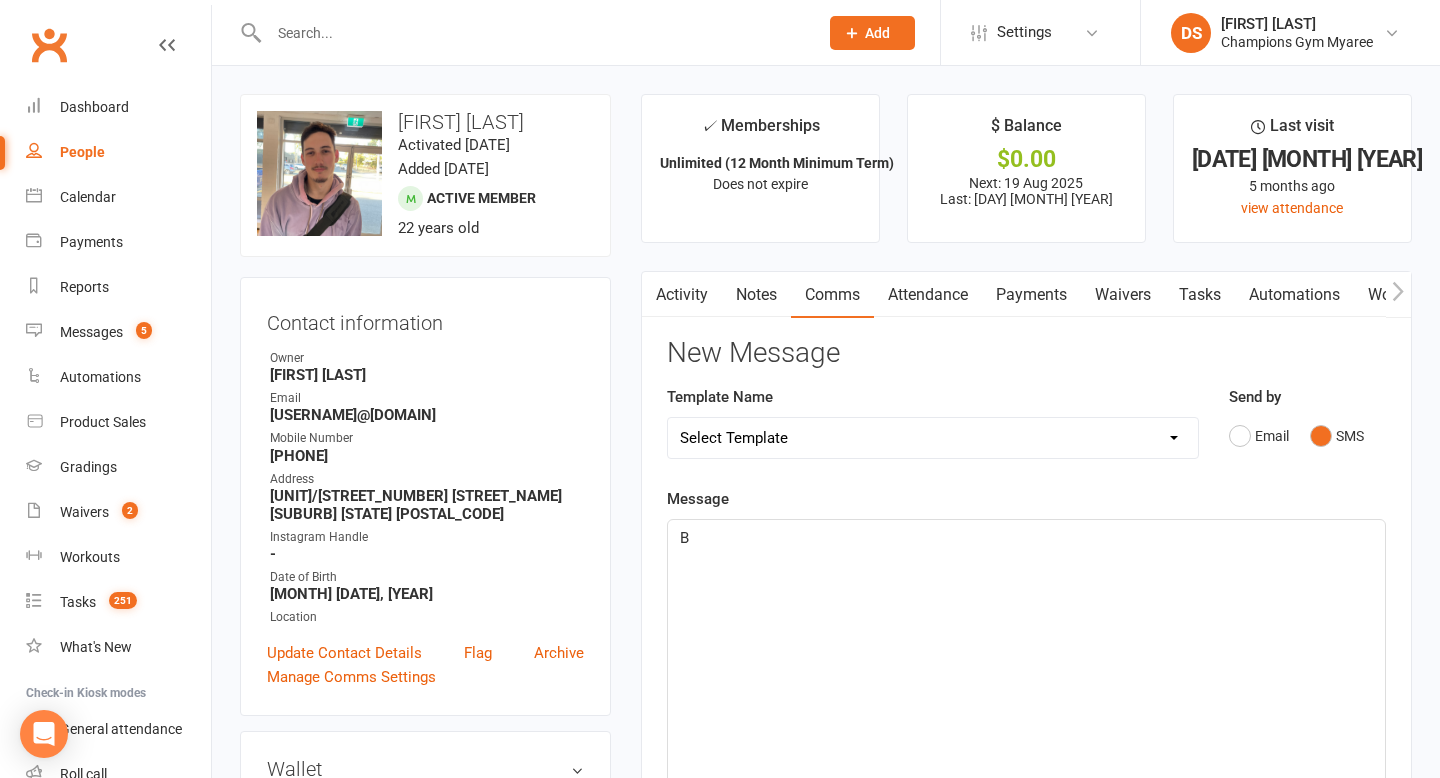 type 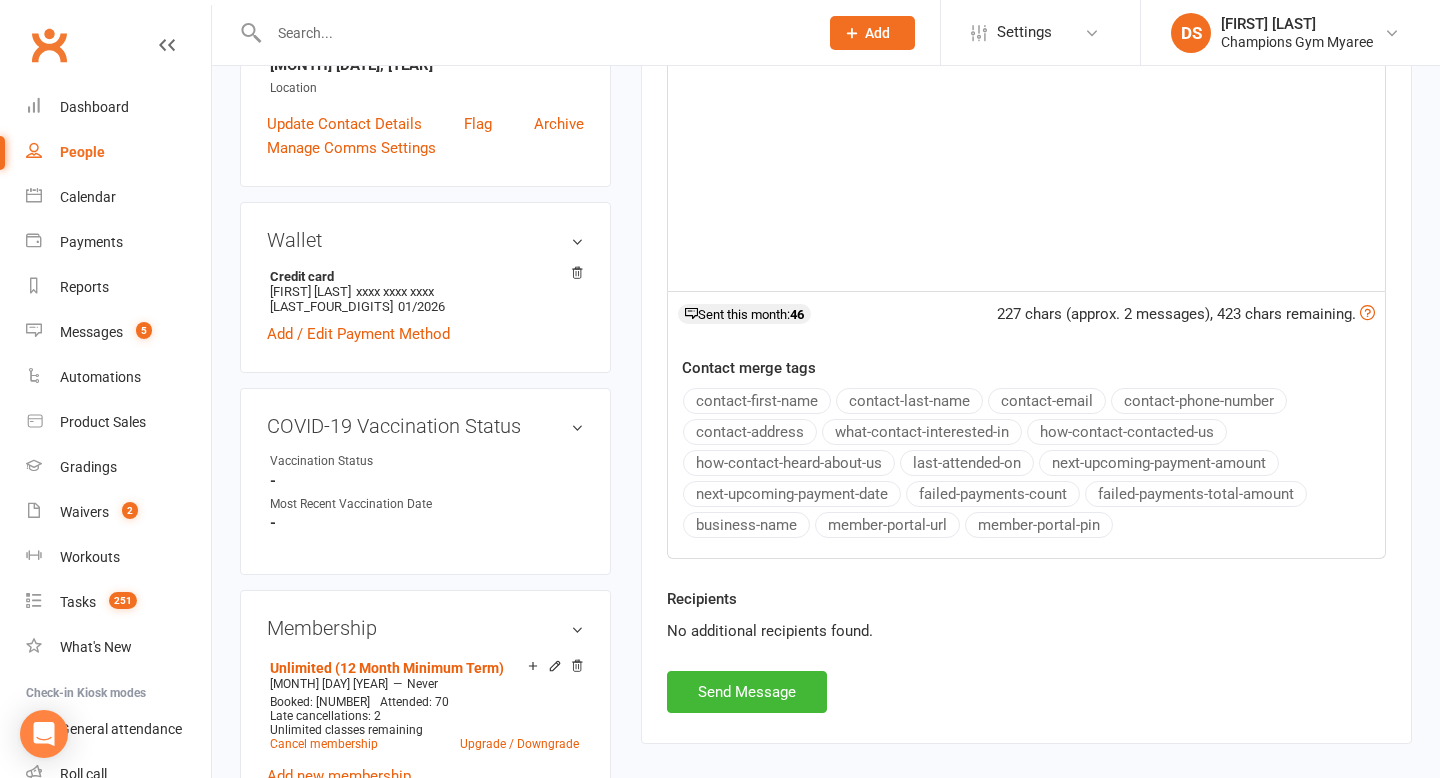 scroll, scrollTop: 566, scrollLeft: 0, axis: vertical 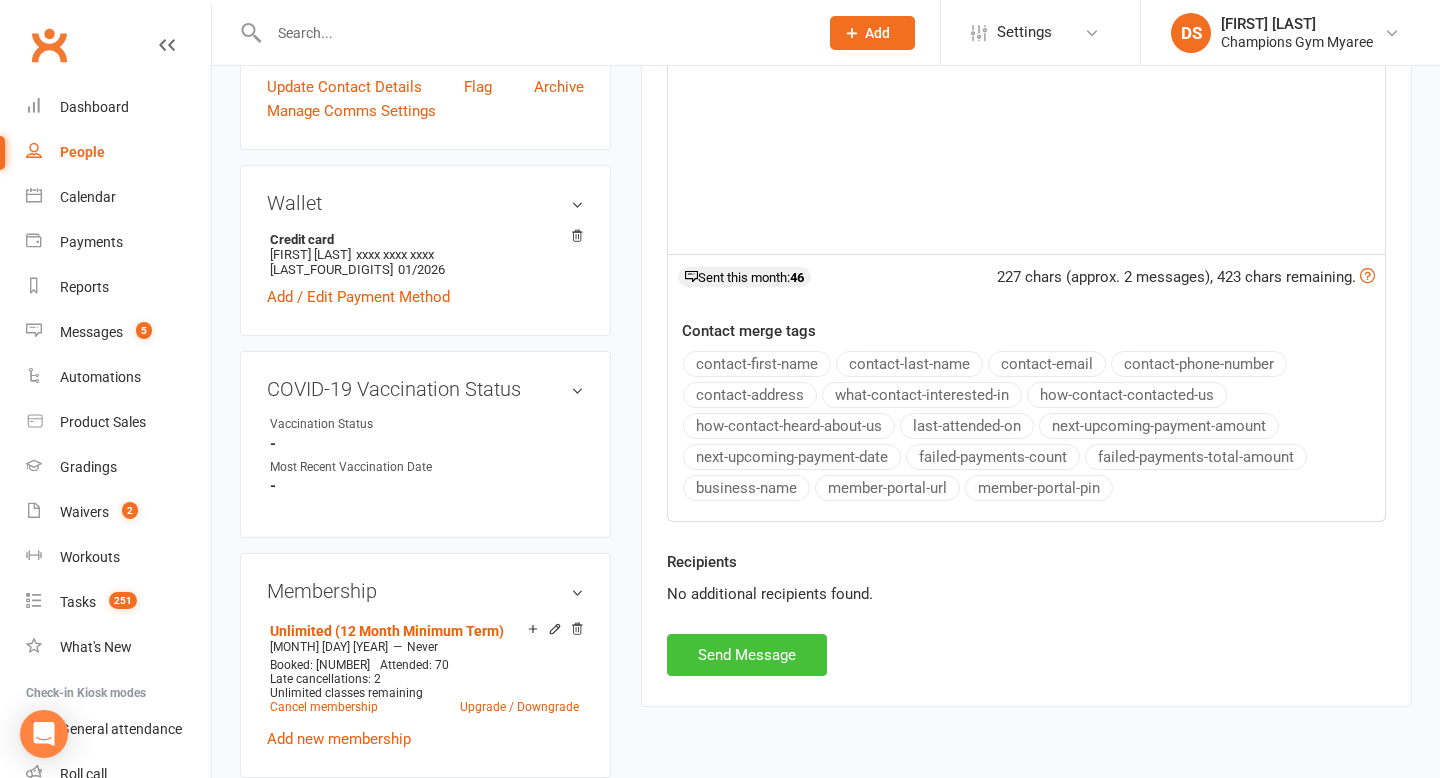 click on "Send Message" at bounding box center (747, 655) 